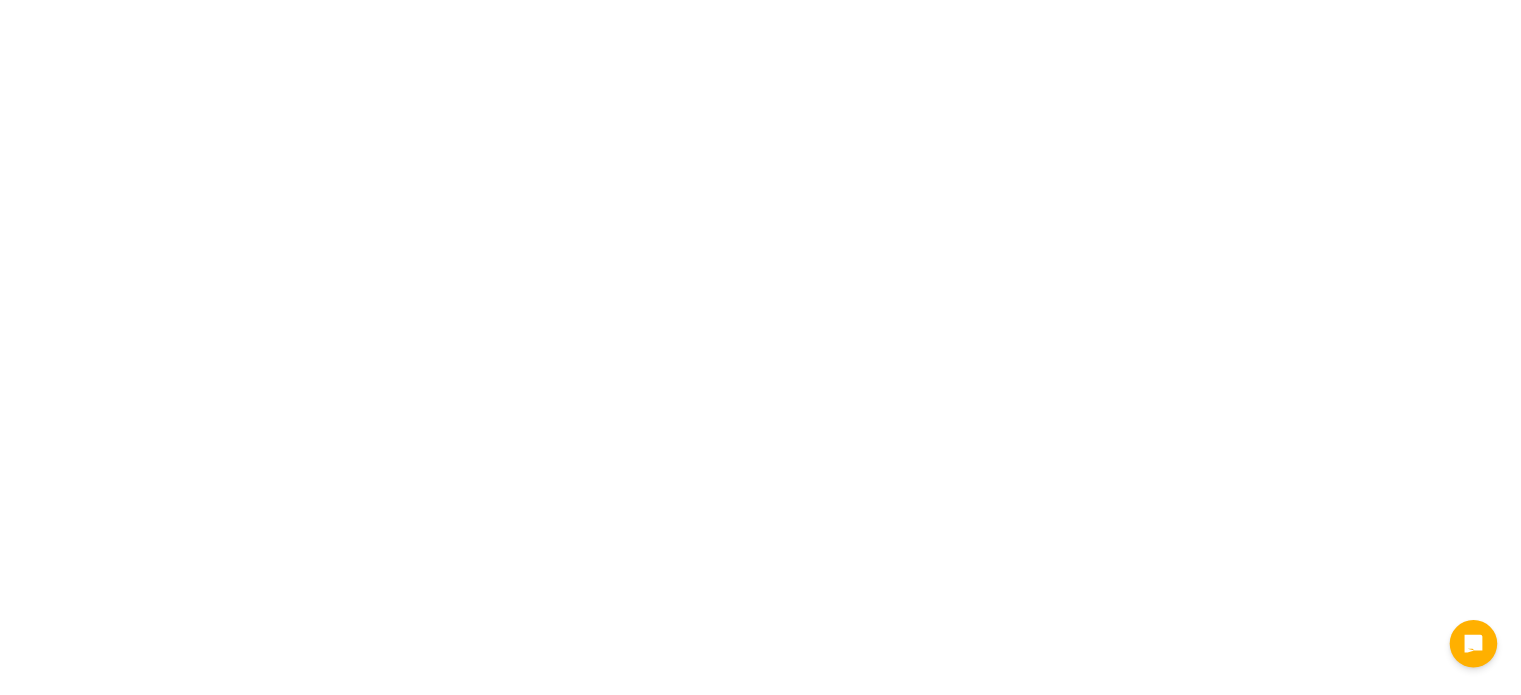 scroll, scrollTop: 0, scrollLeft: 0, axis: both 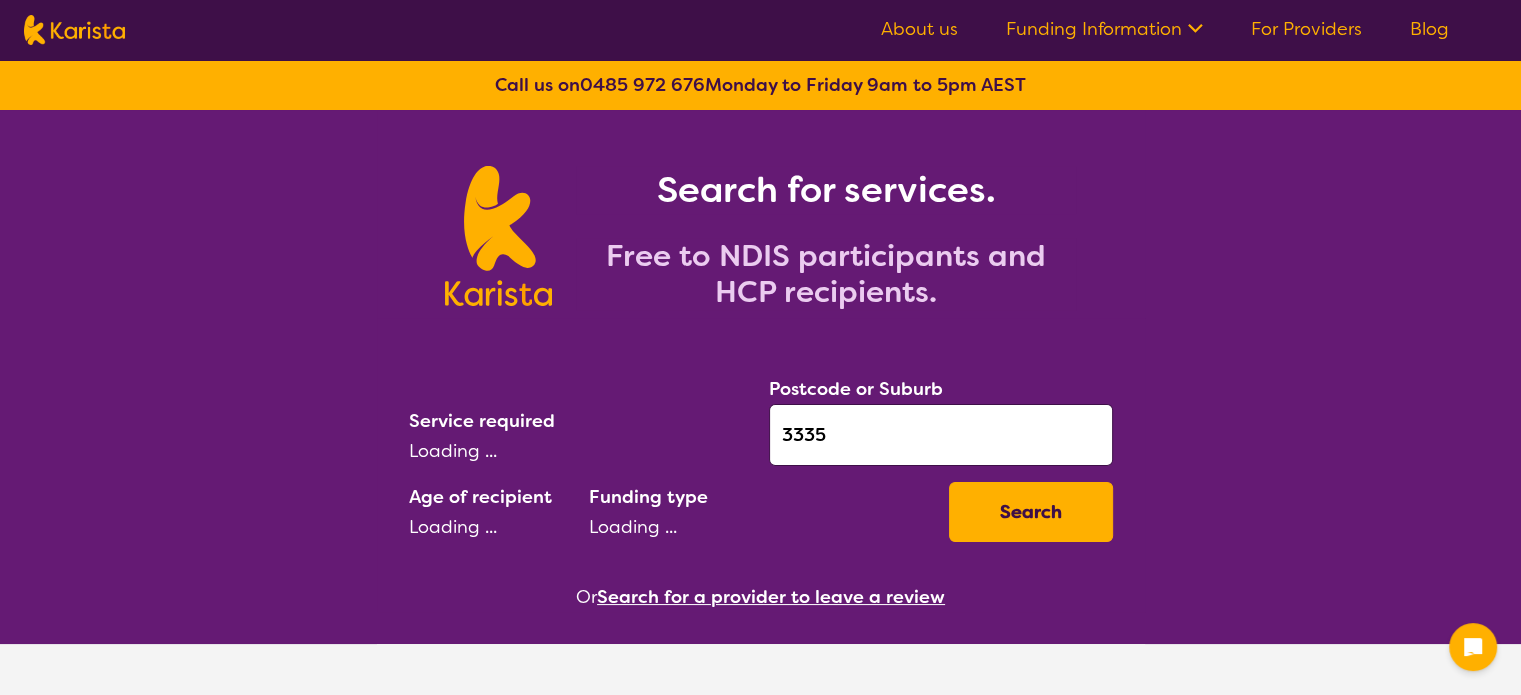 select on "Behaviour support" 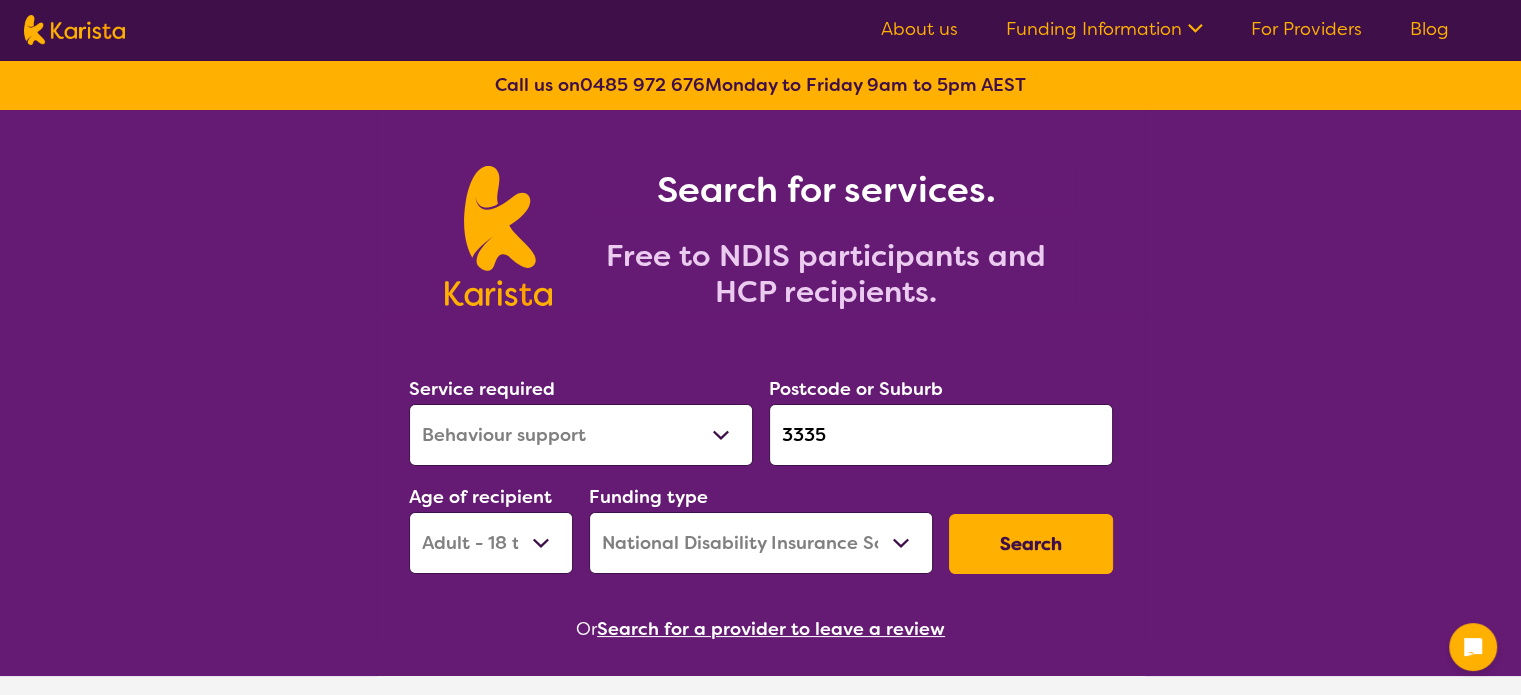 click on "Search for a provider to leave a review" at bounding box center [771, 629] 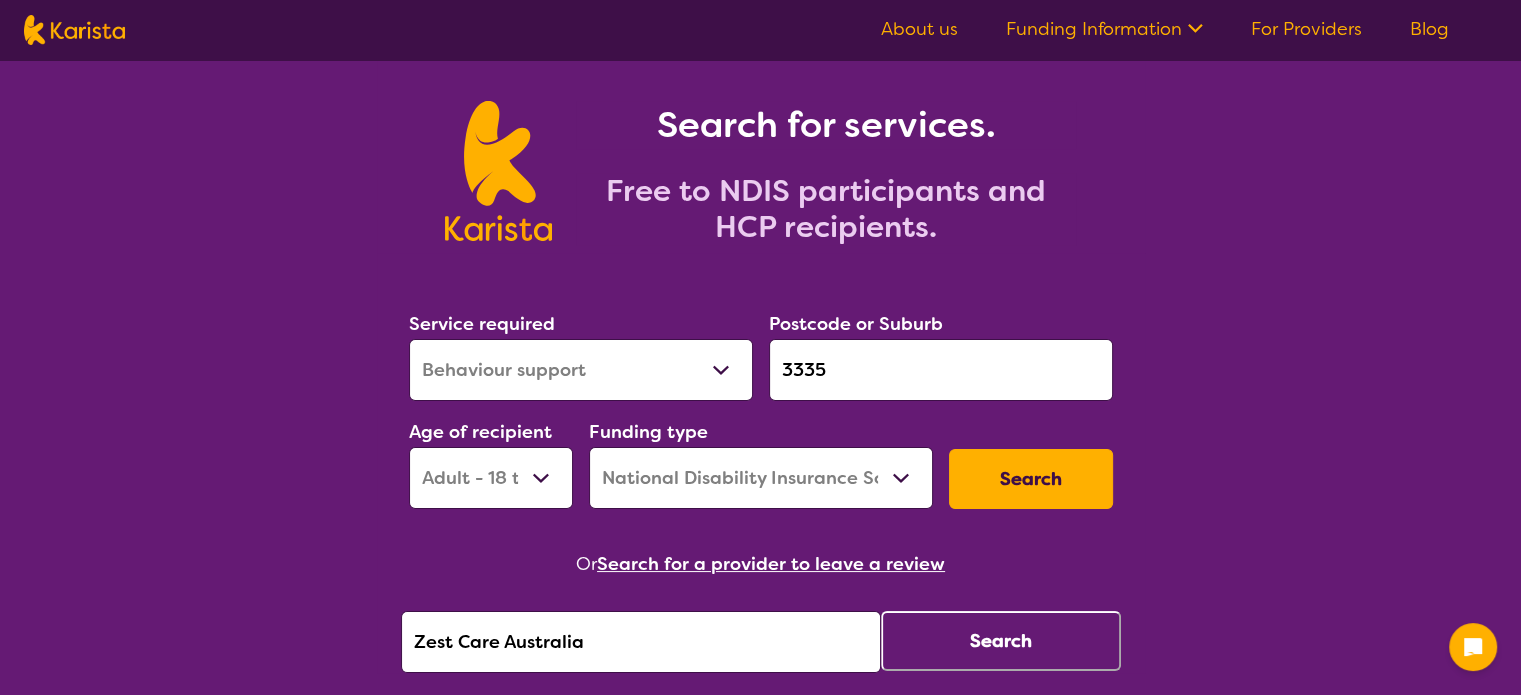 scroll, scrollTop: 100, scrollLeft: 0, axis: vertical 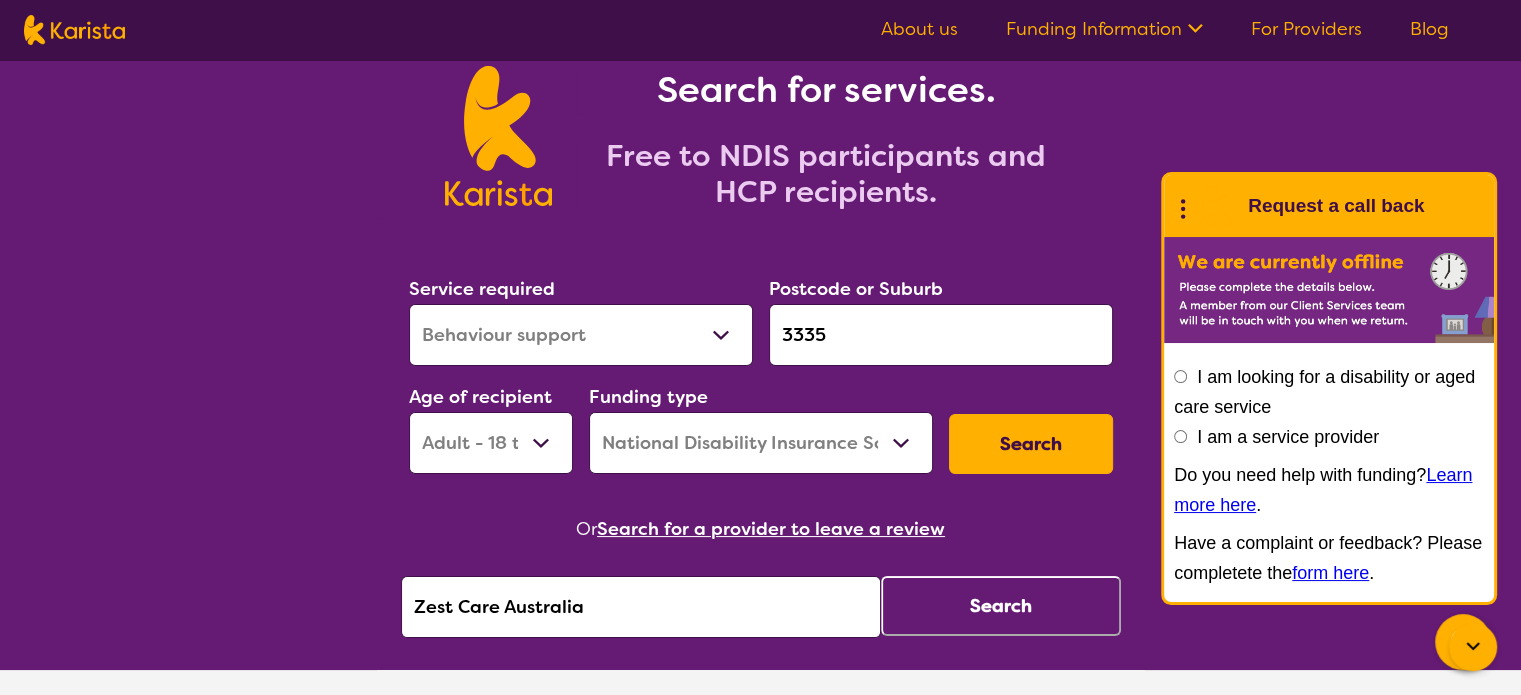 drag, startPoint x: 611, startPoint y: 601, endPoint x: 383, endPoint y: 605, distance: 228.03508 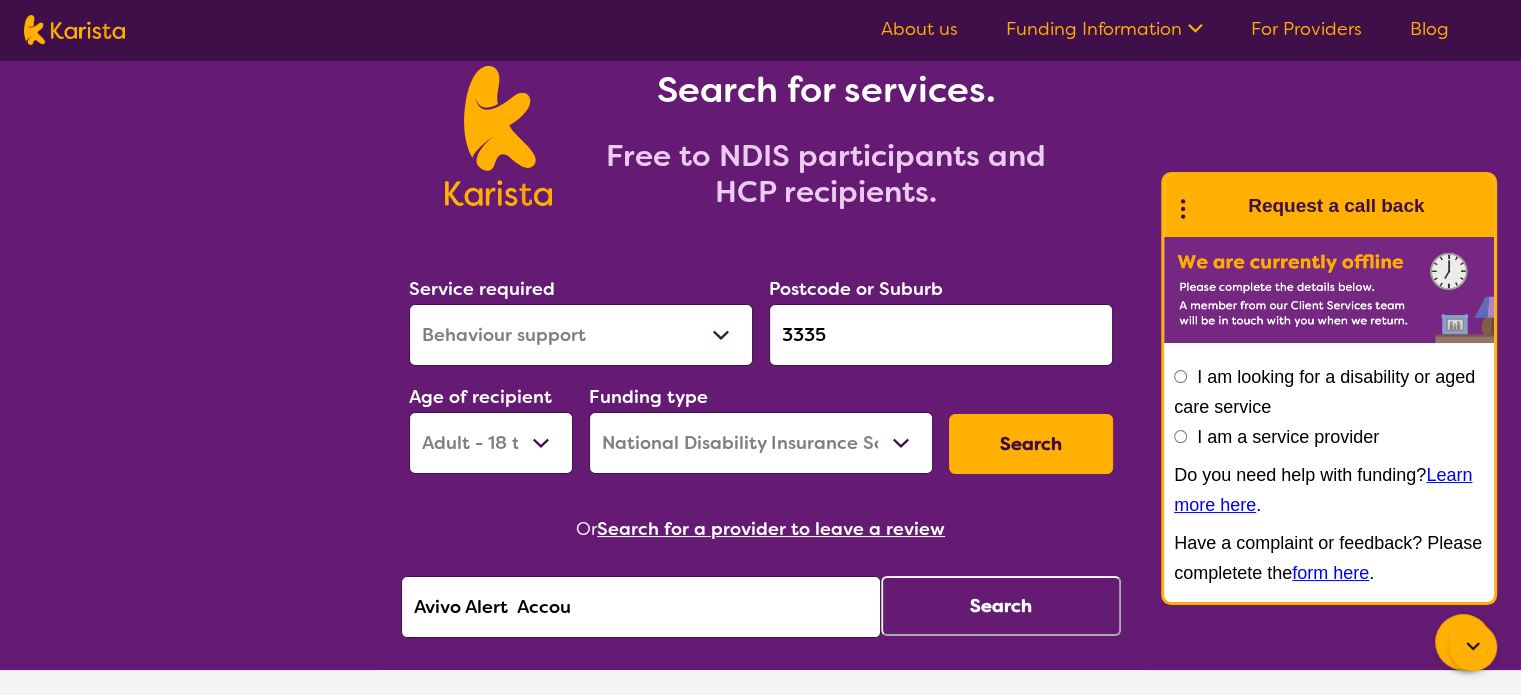 type on "Avivo Alert  Accou" 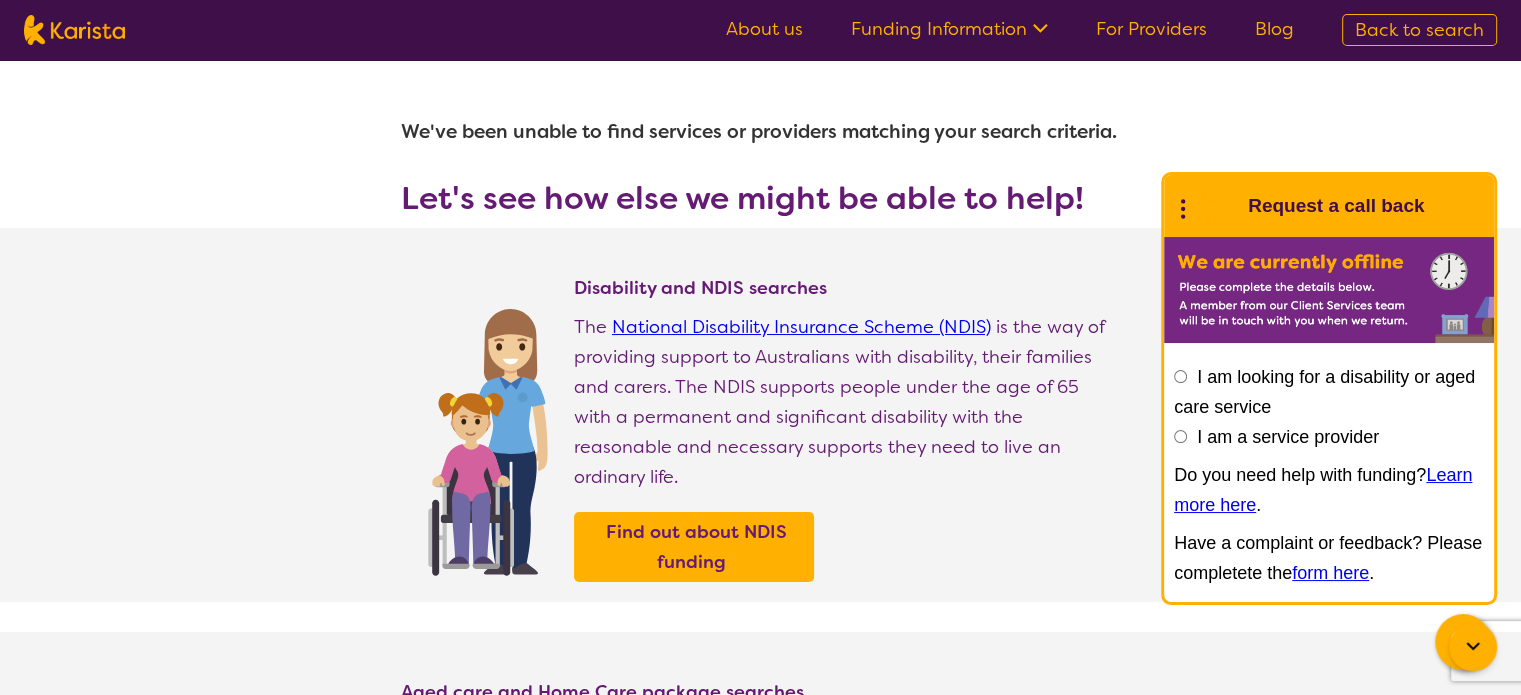 select on "Behaviour support" 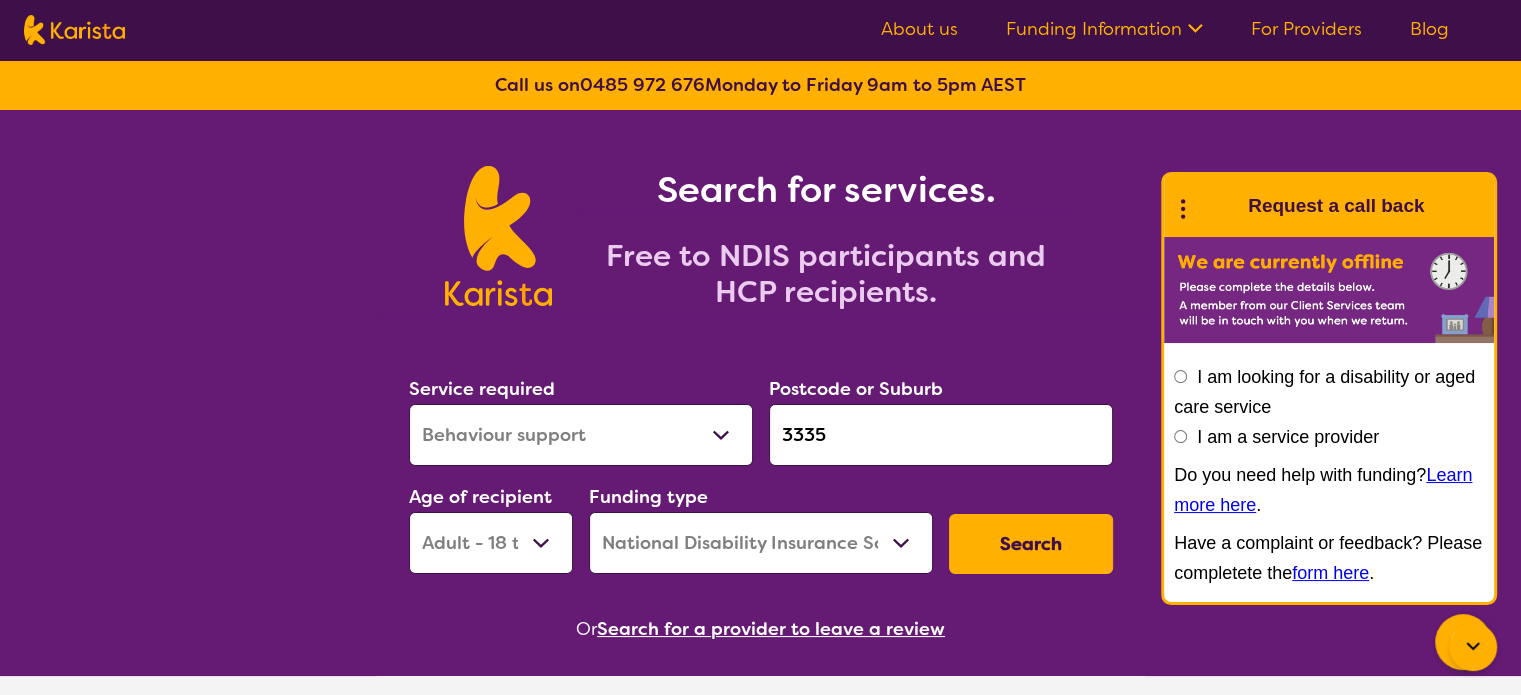 scroll, scrollTop: 100, scrollLeft: 0, axis: vertical 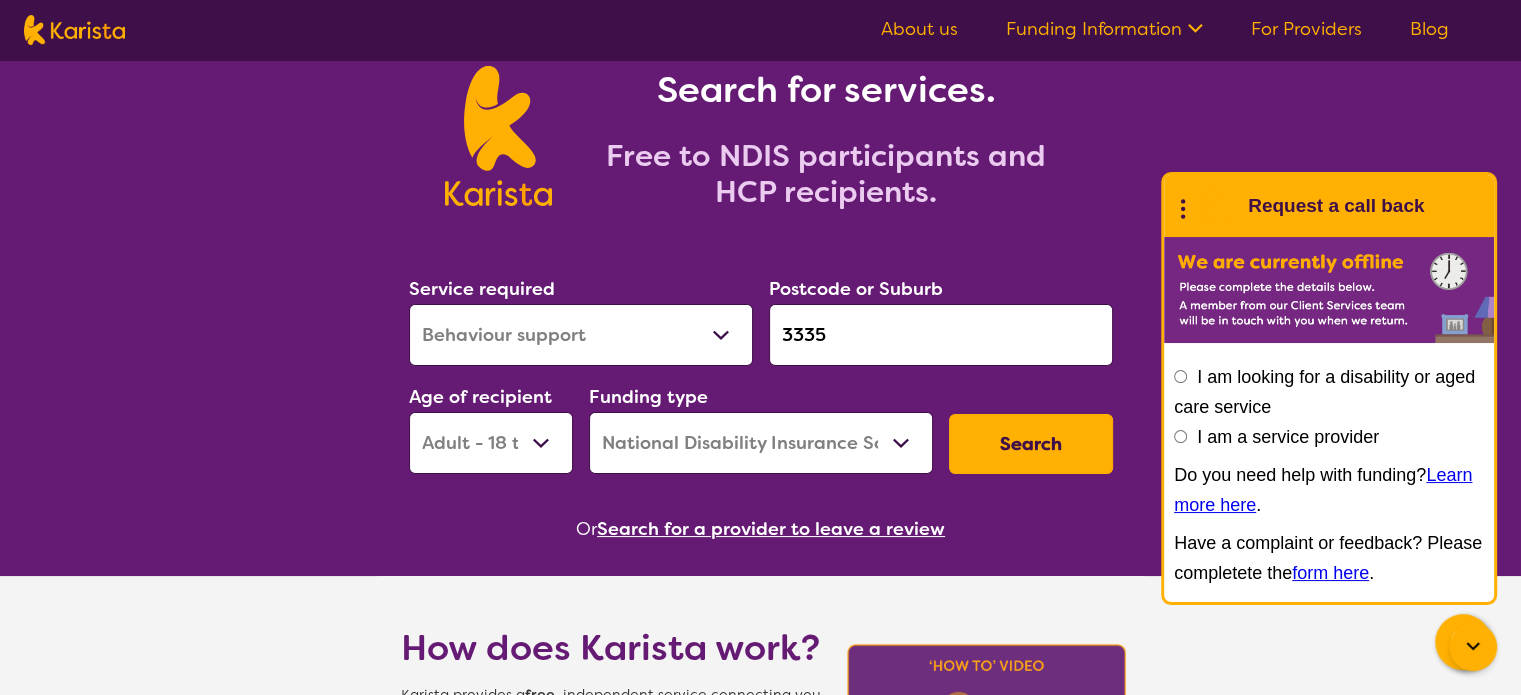 drag, startPoint x: 674, startPoint y: 532, endPoint x: 628, endPoint y: 566, distance: 57.201397 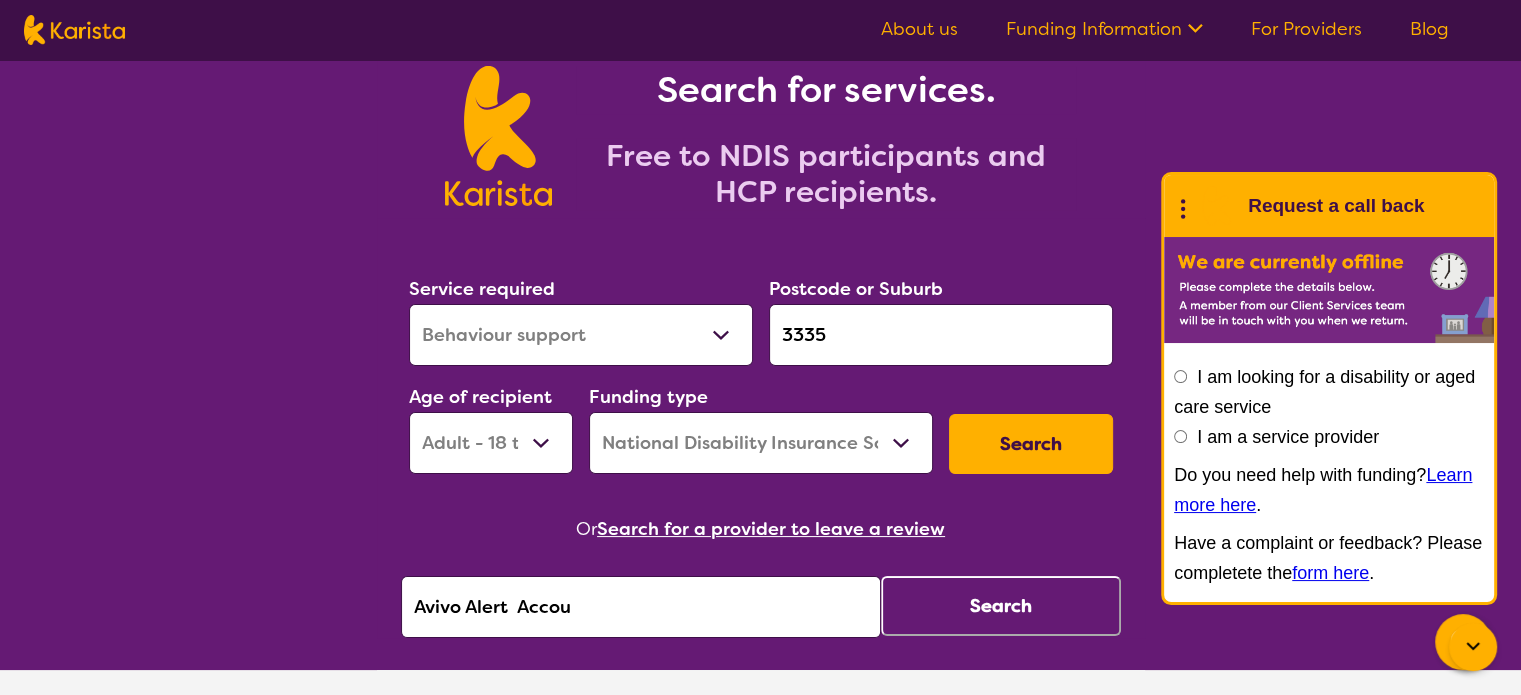 drag, startPoint x: 440, startPoint y: 595, endPoint x: 372, endPoint y: 595, distance: 68 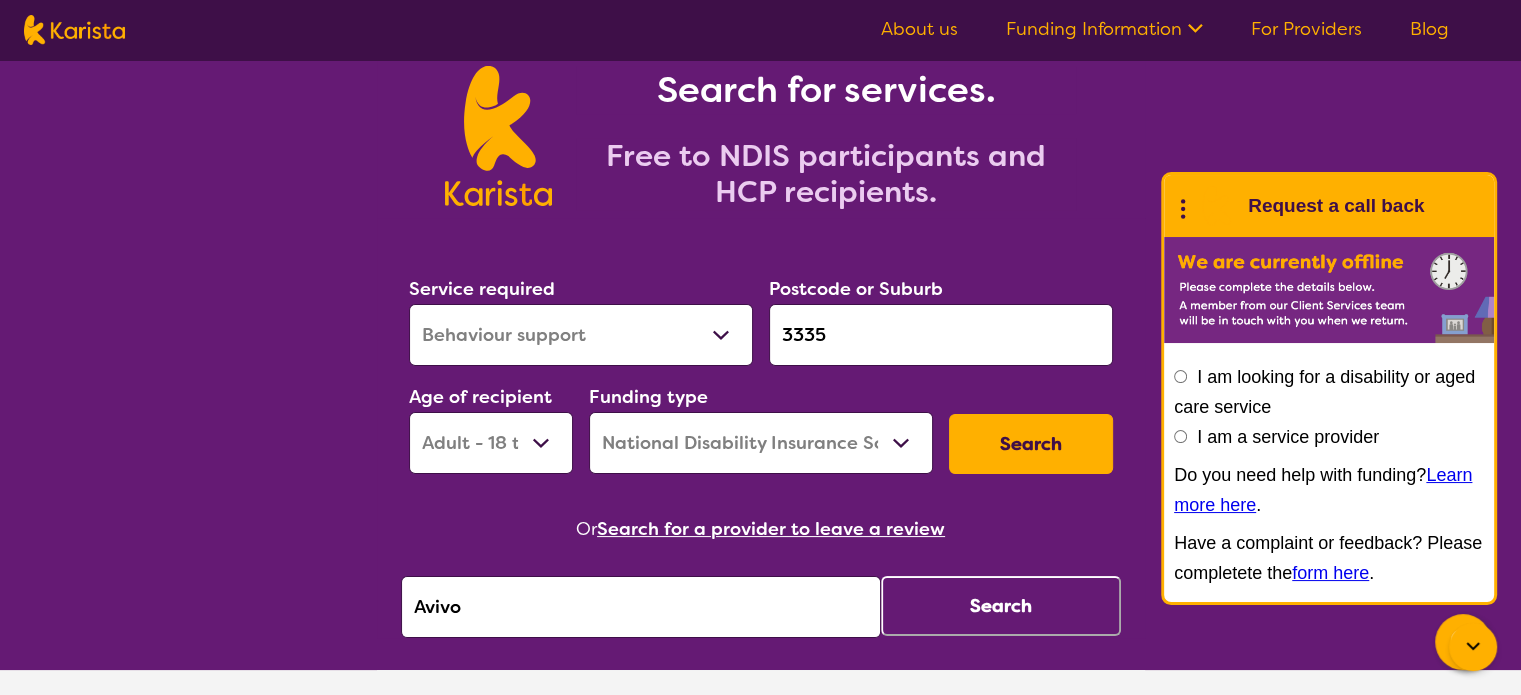 type on "Avivo" 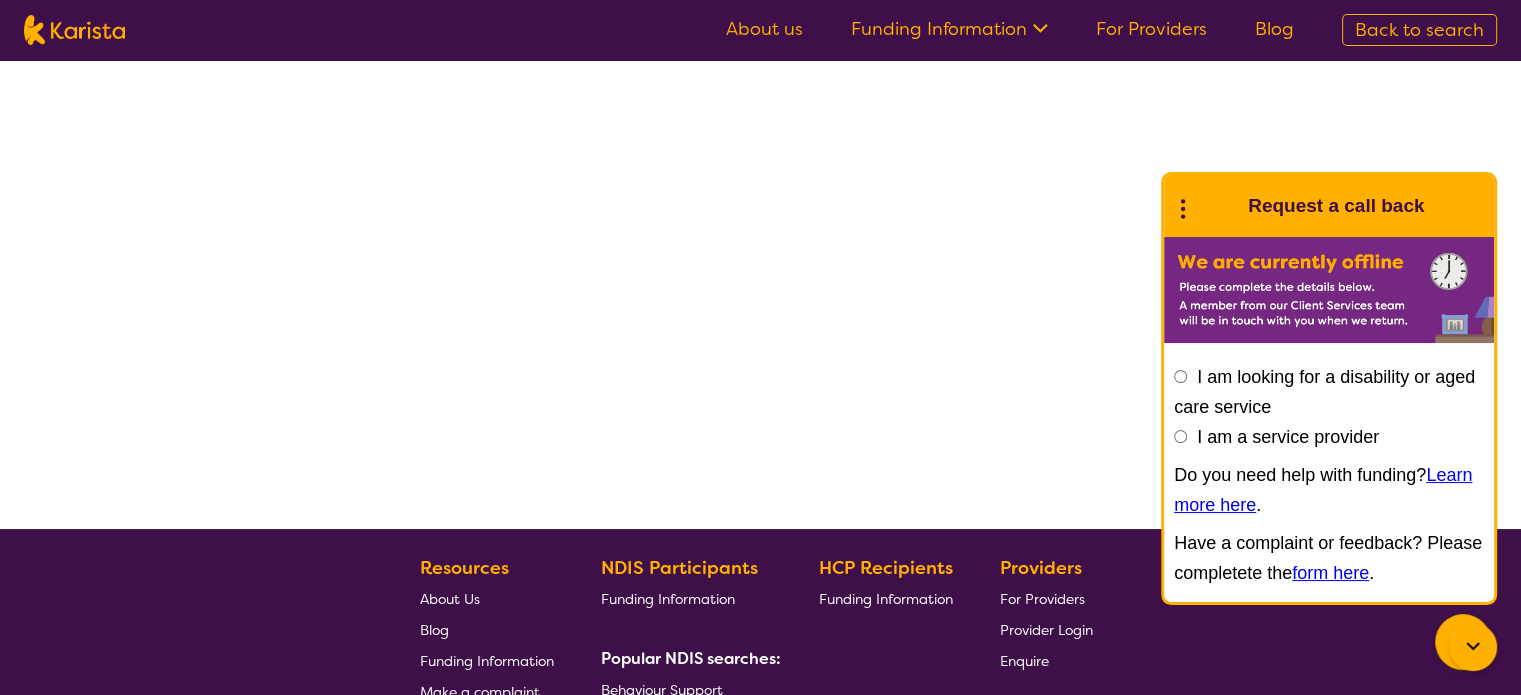 scroll, scrollTop: 0, scrollLeft: 0, axis: both 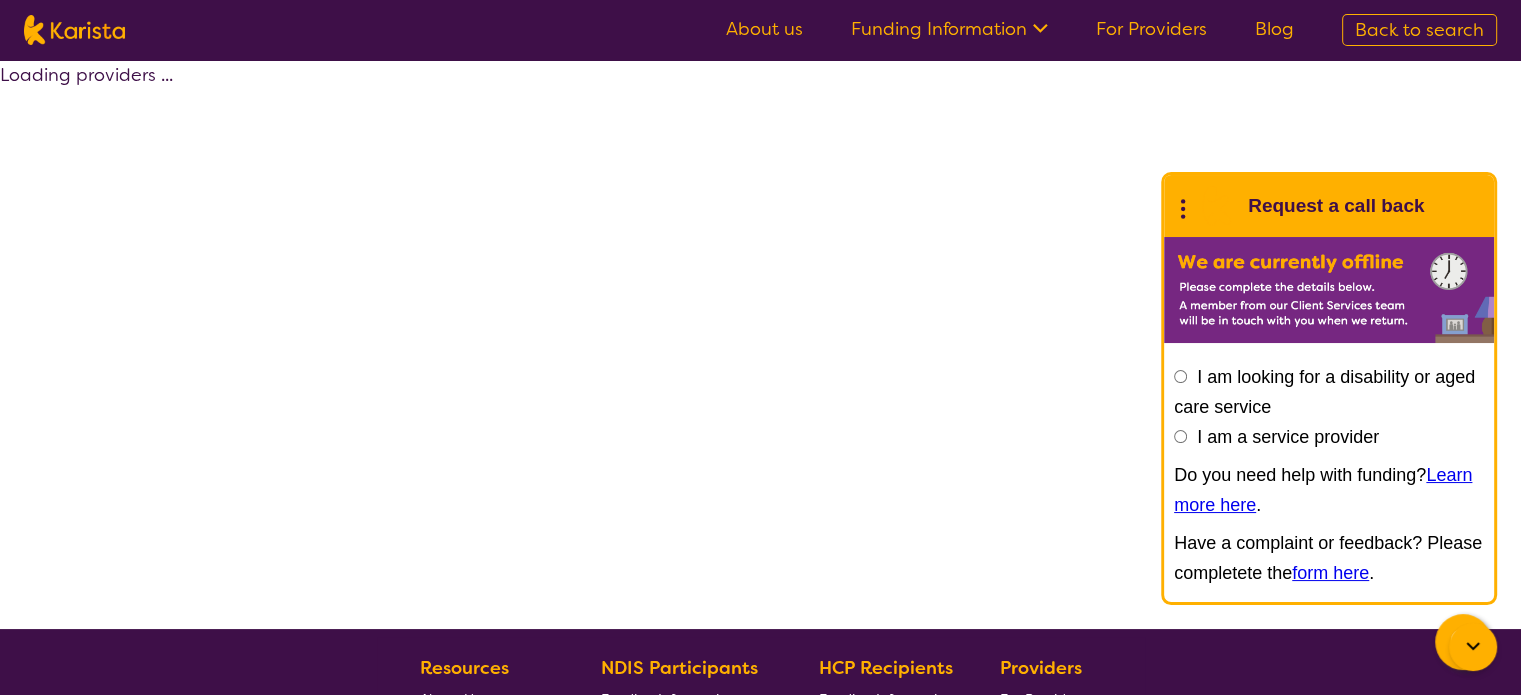 select on "by_score" 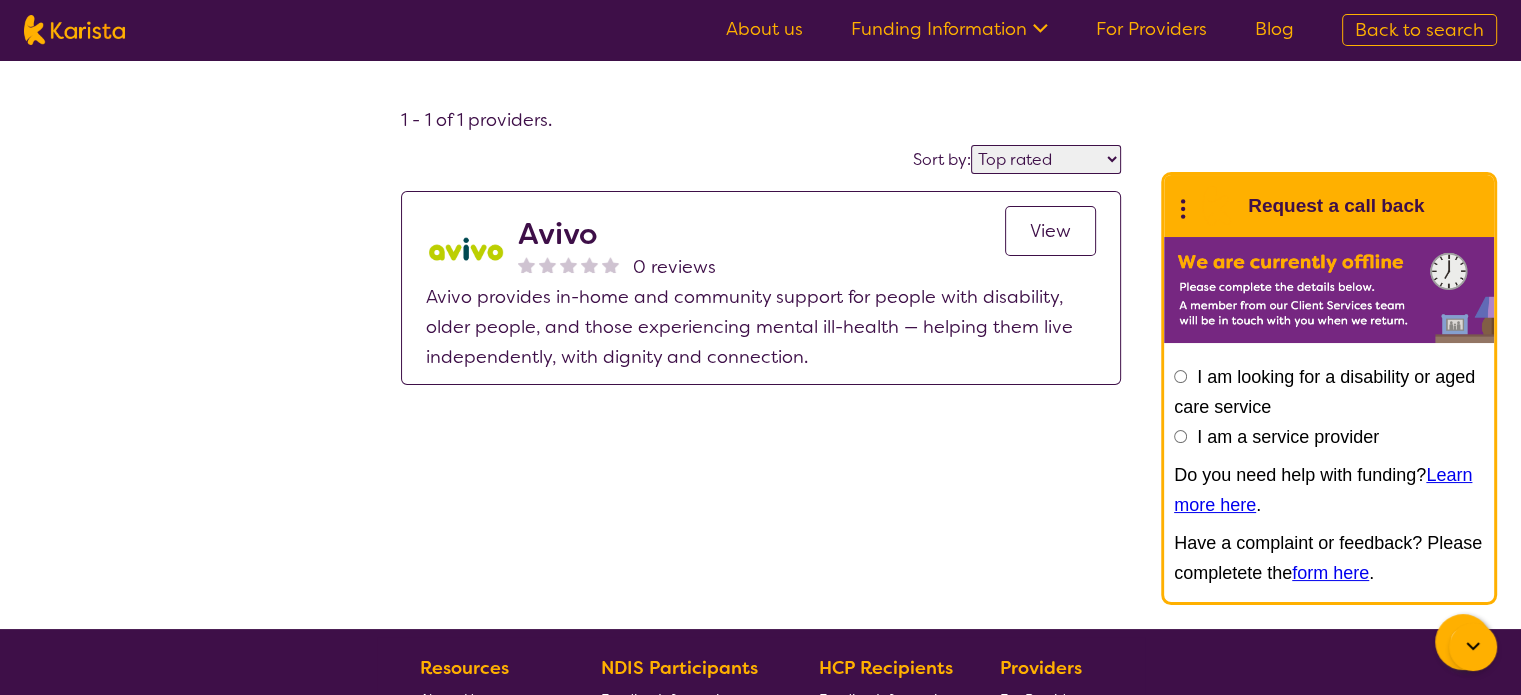 click 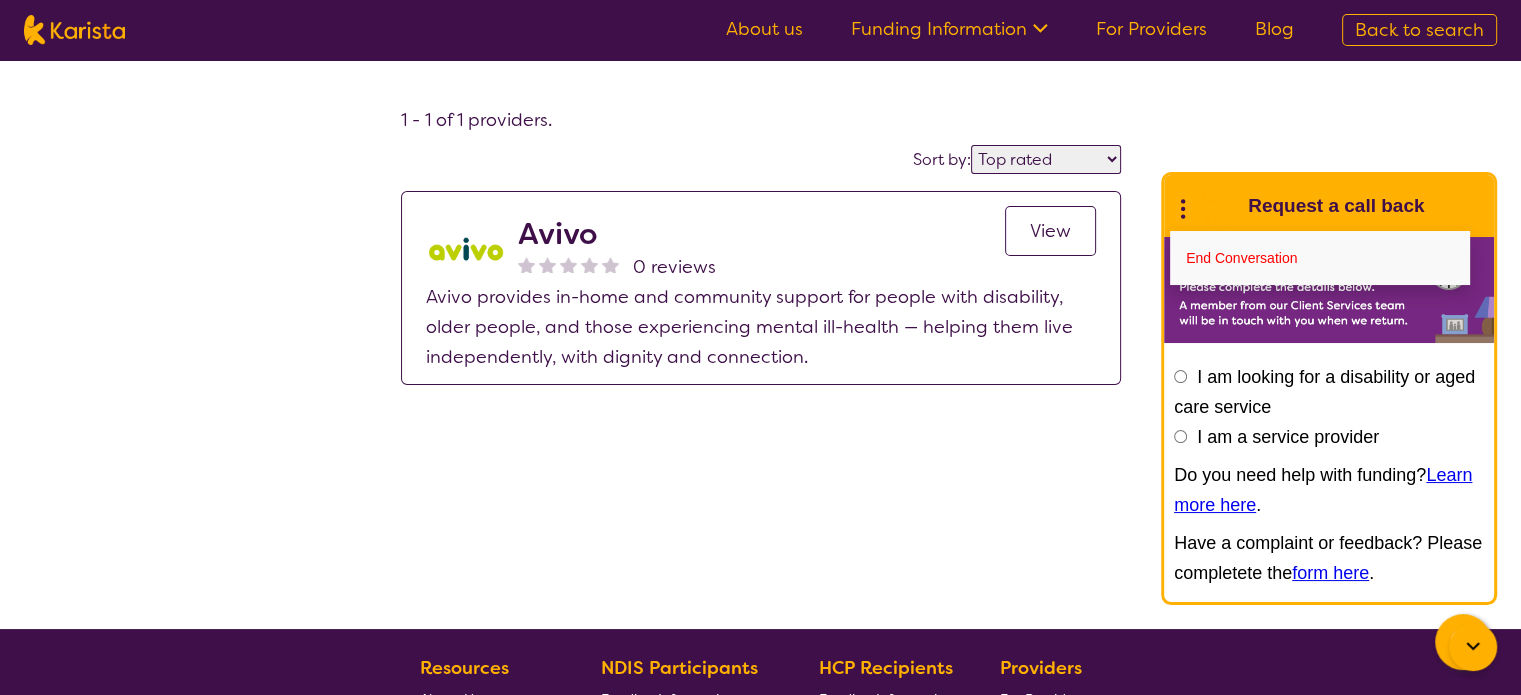 click on "Avivo" at bounding box center (617, 234) 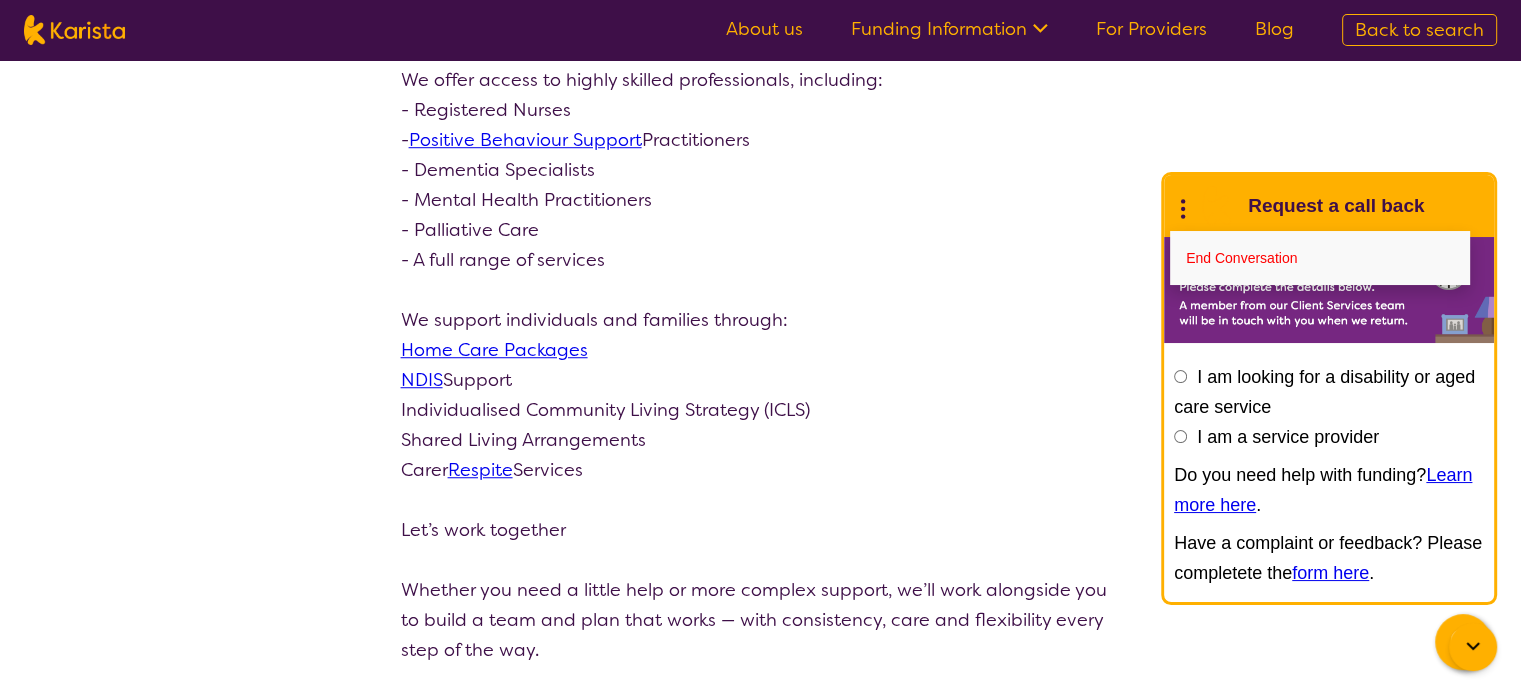 scroll, scrollTop: 1380, scrollLeft: 0, axis: vertical 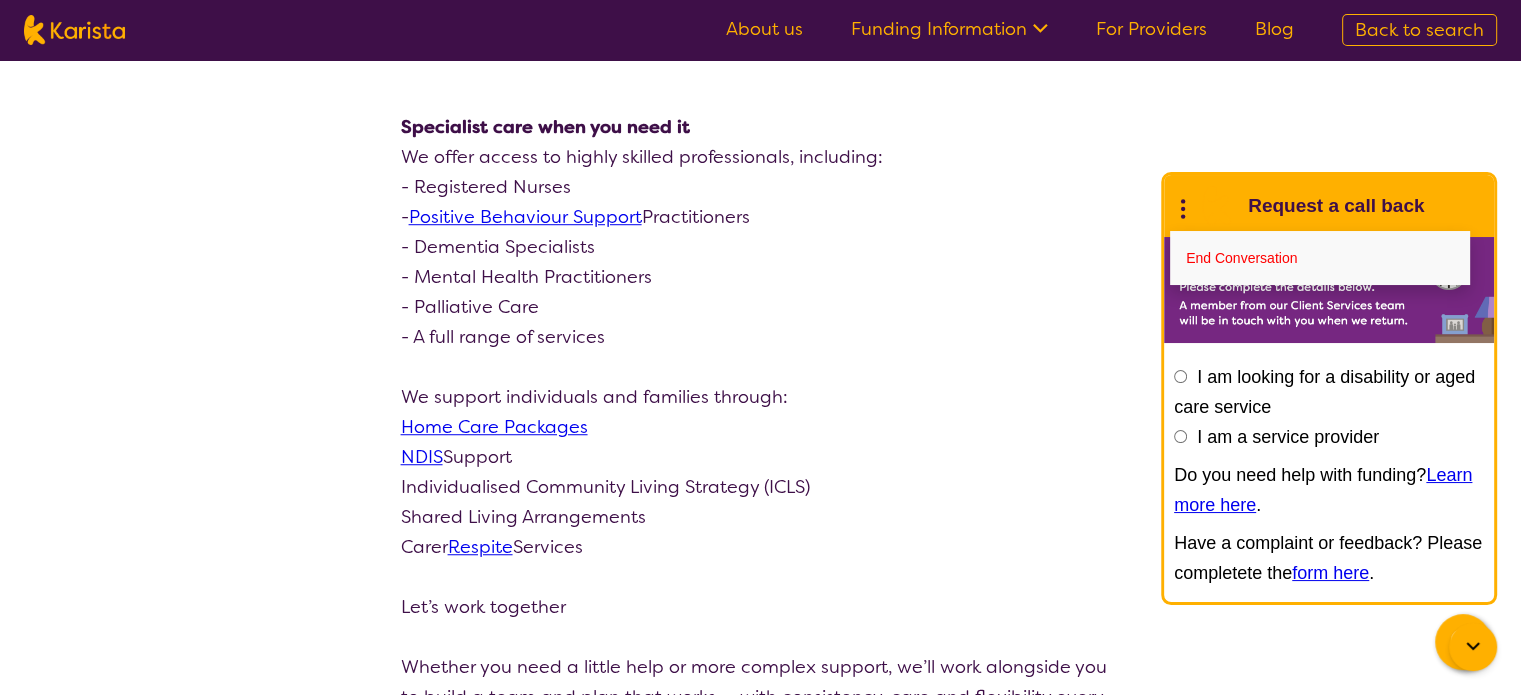 select on "by_score" 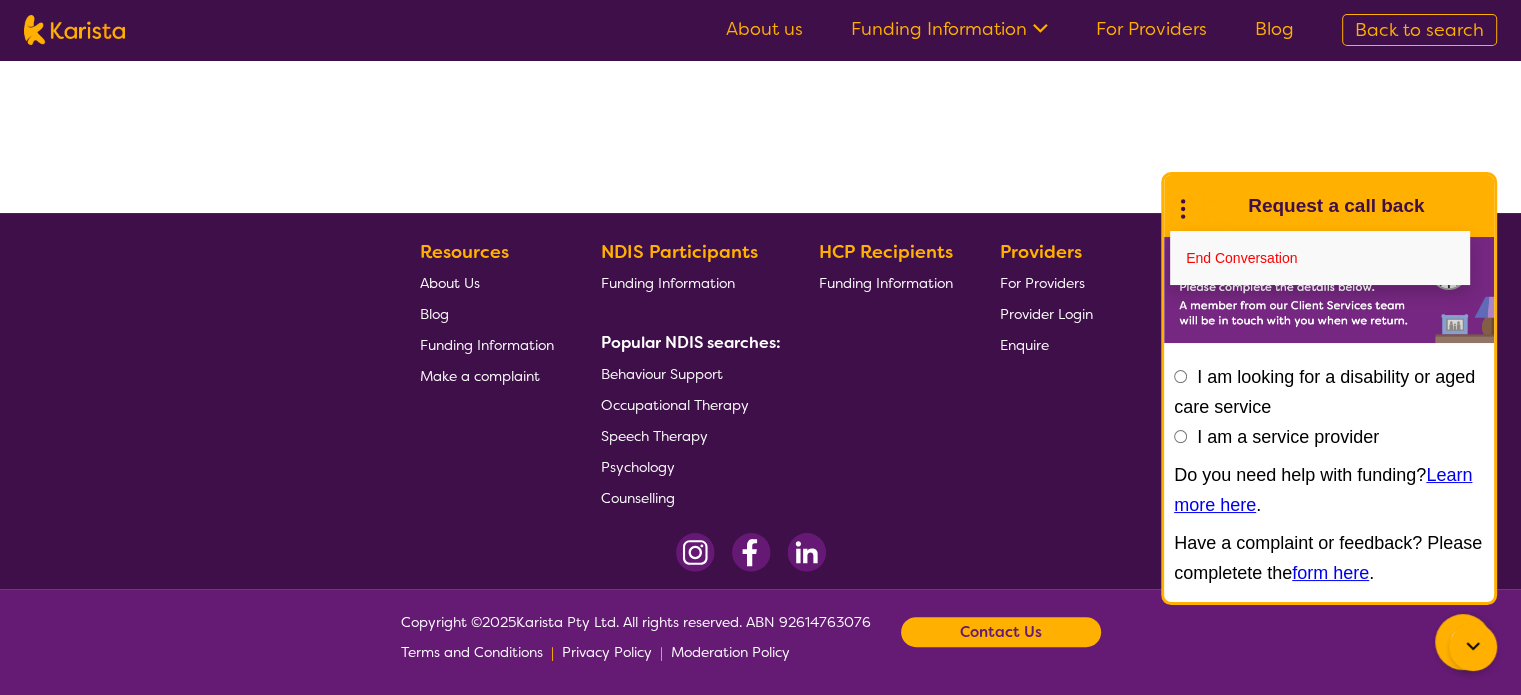 scroll, scrollTop: 0, scrollLeft: 0, axis: both 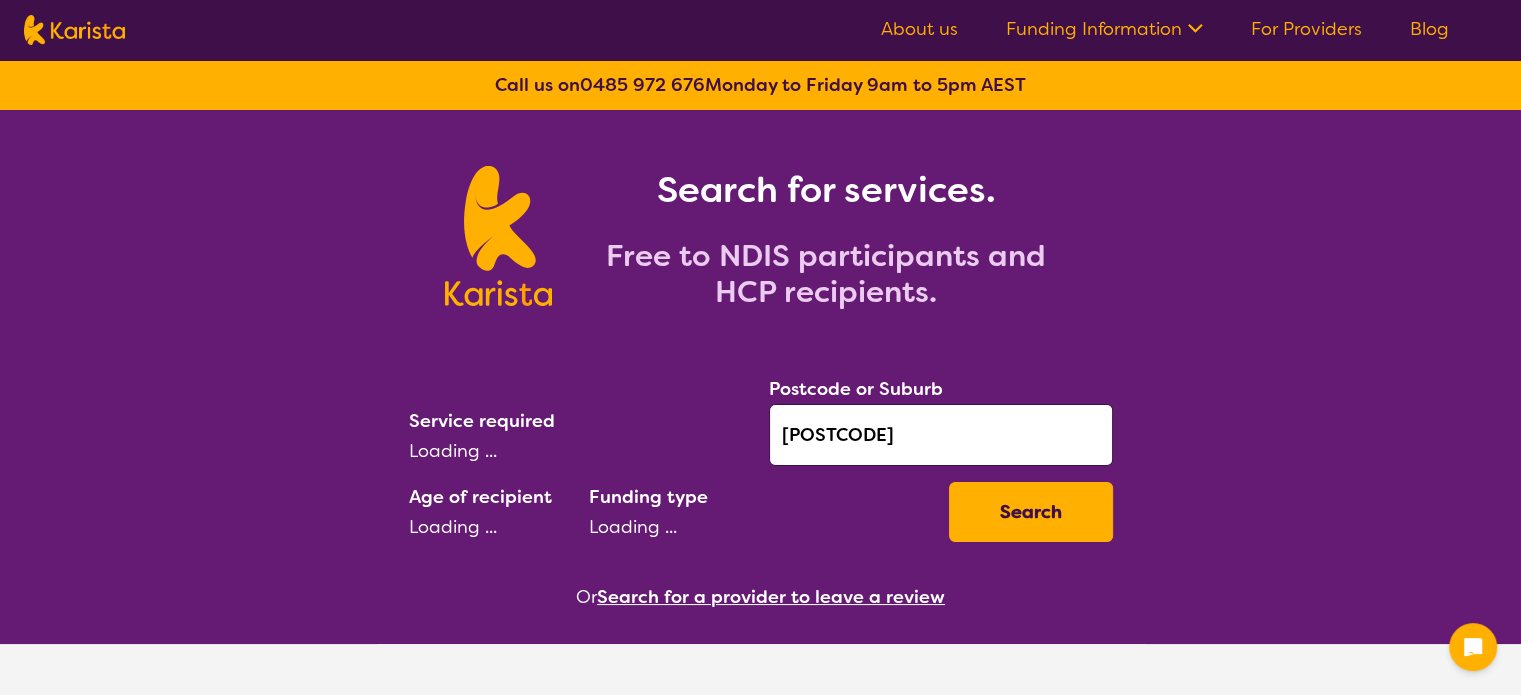 select on "Behaviour support" 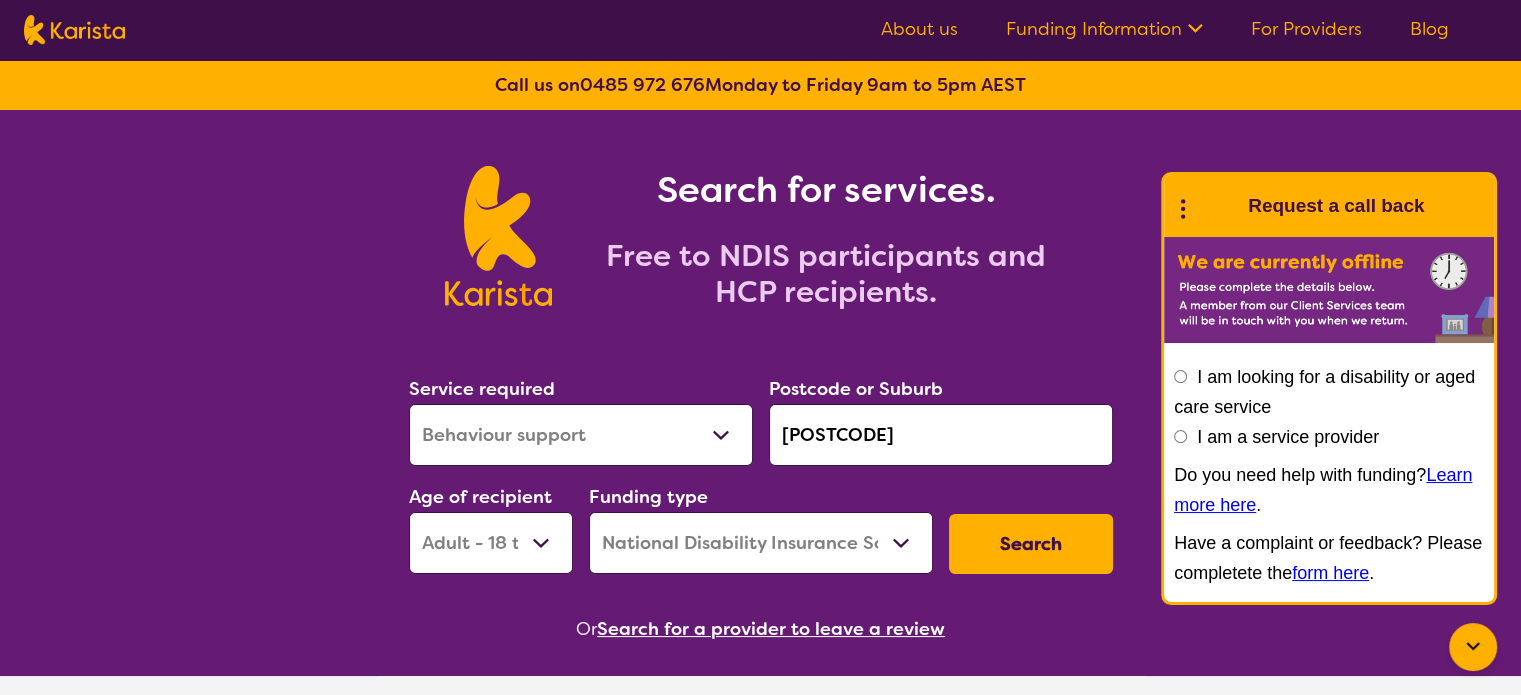drag, startPoint x: 848, startPoint y: 440, endPoint x: 641, endPoint y: 412, distance: 208.88513 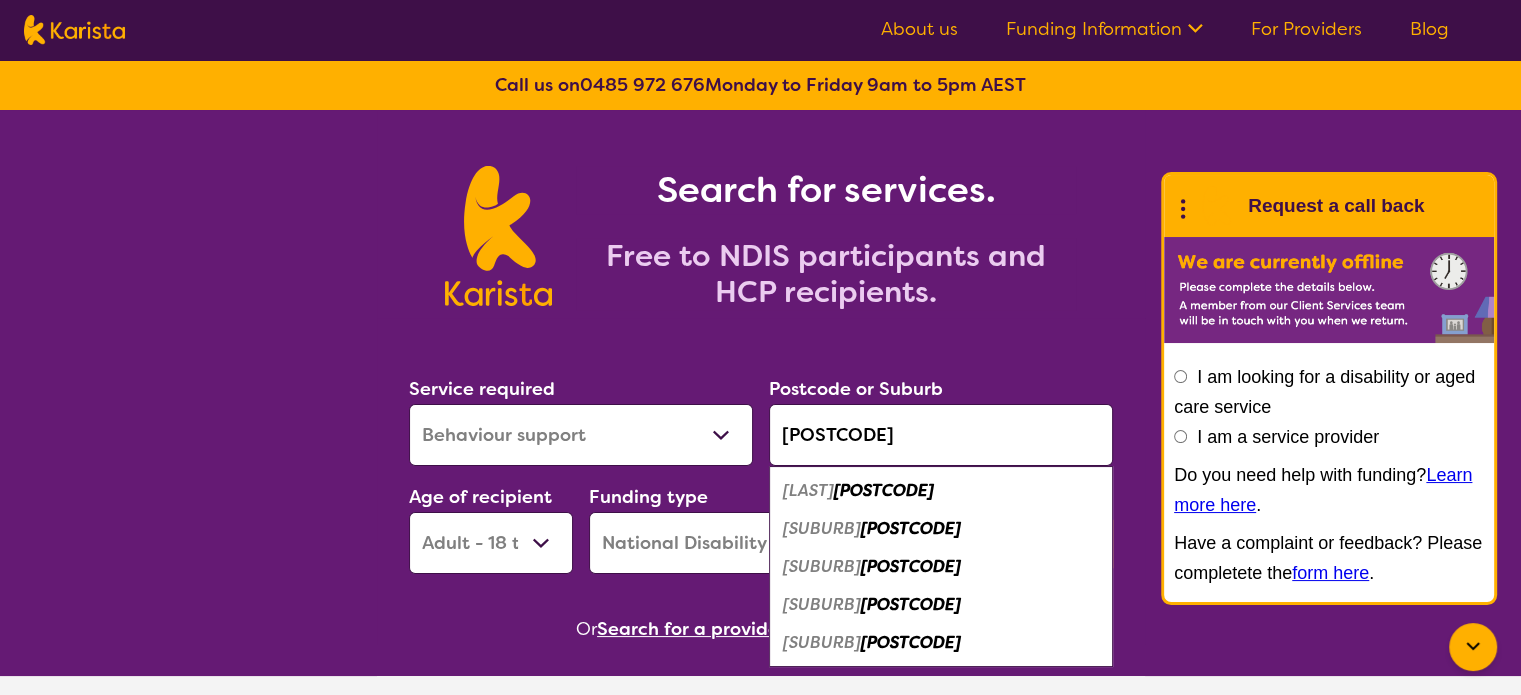 type on "6041" 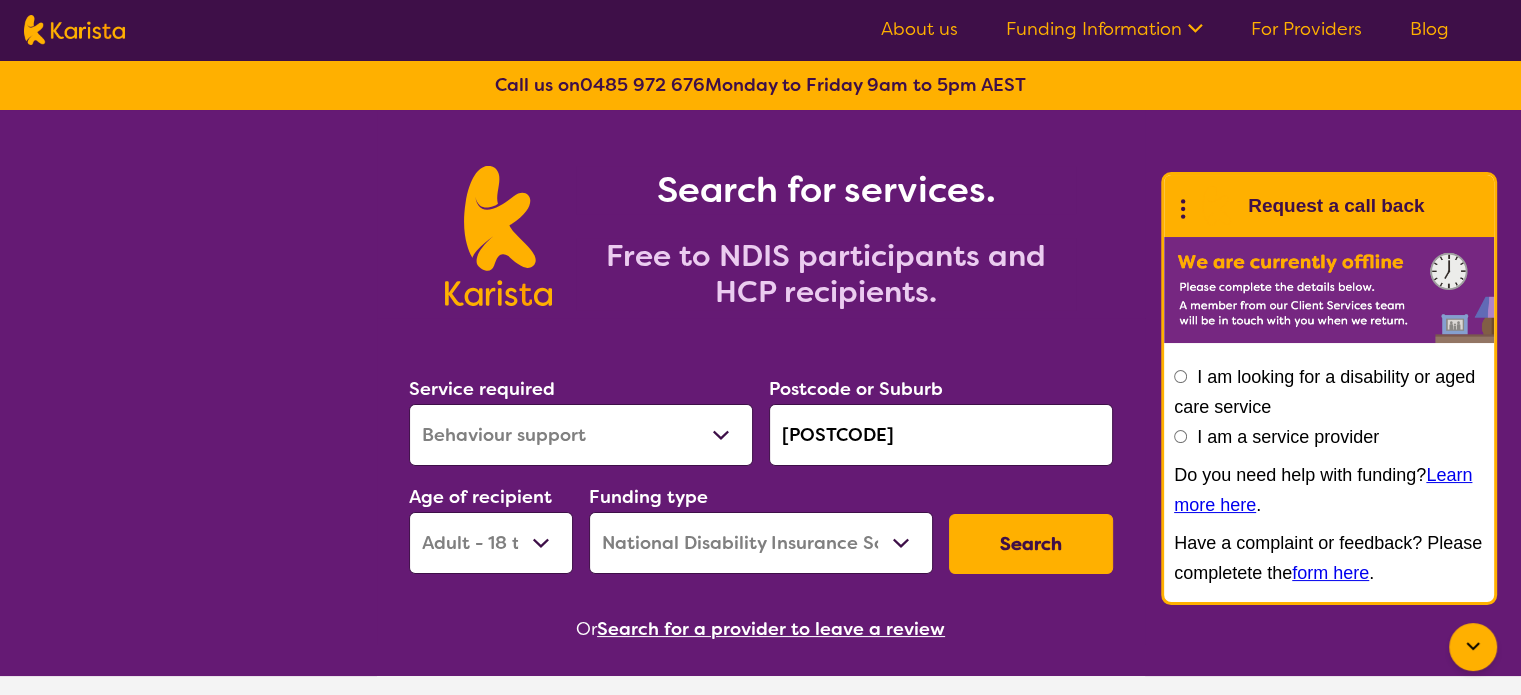 click on "Search" at bounding box center (1031, 544) 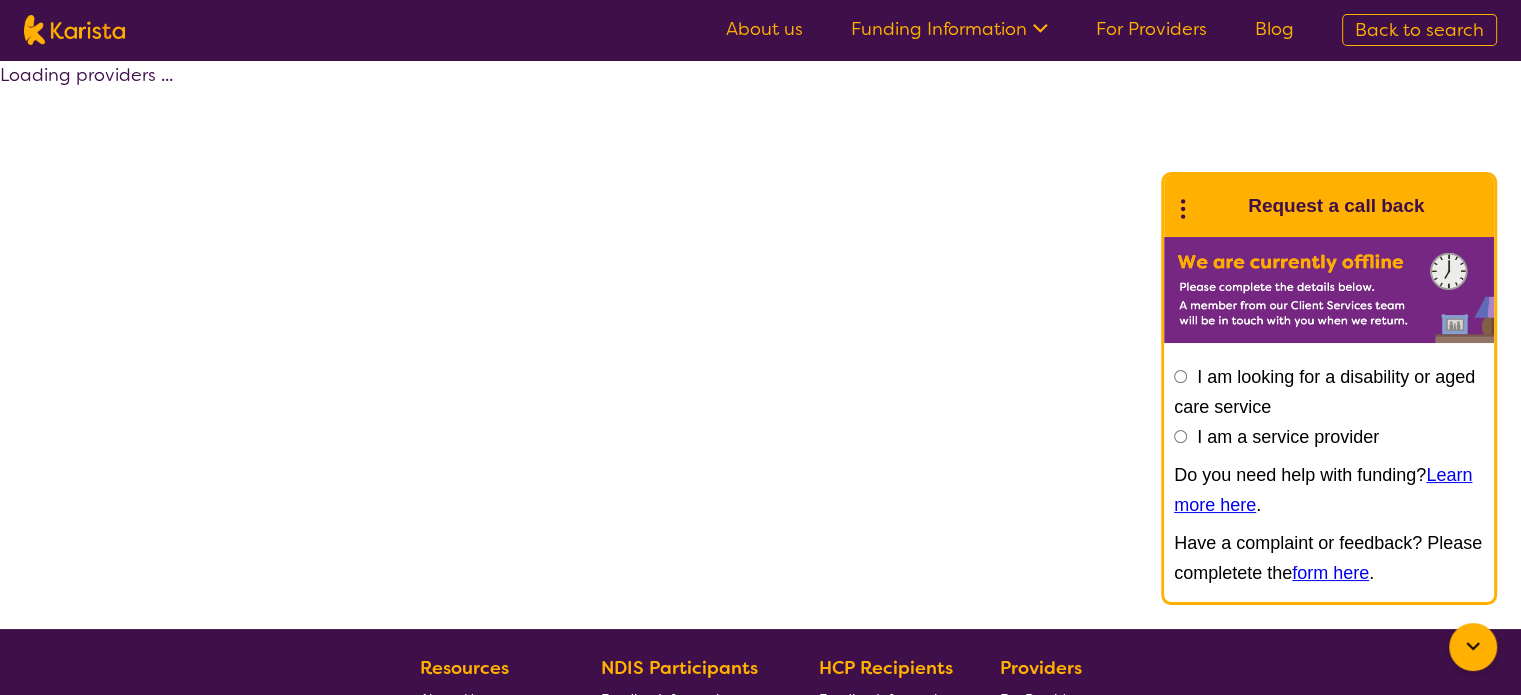 select on "by_score" 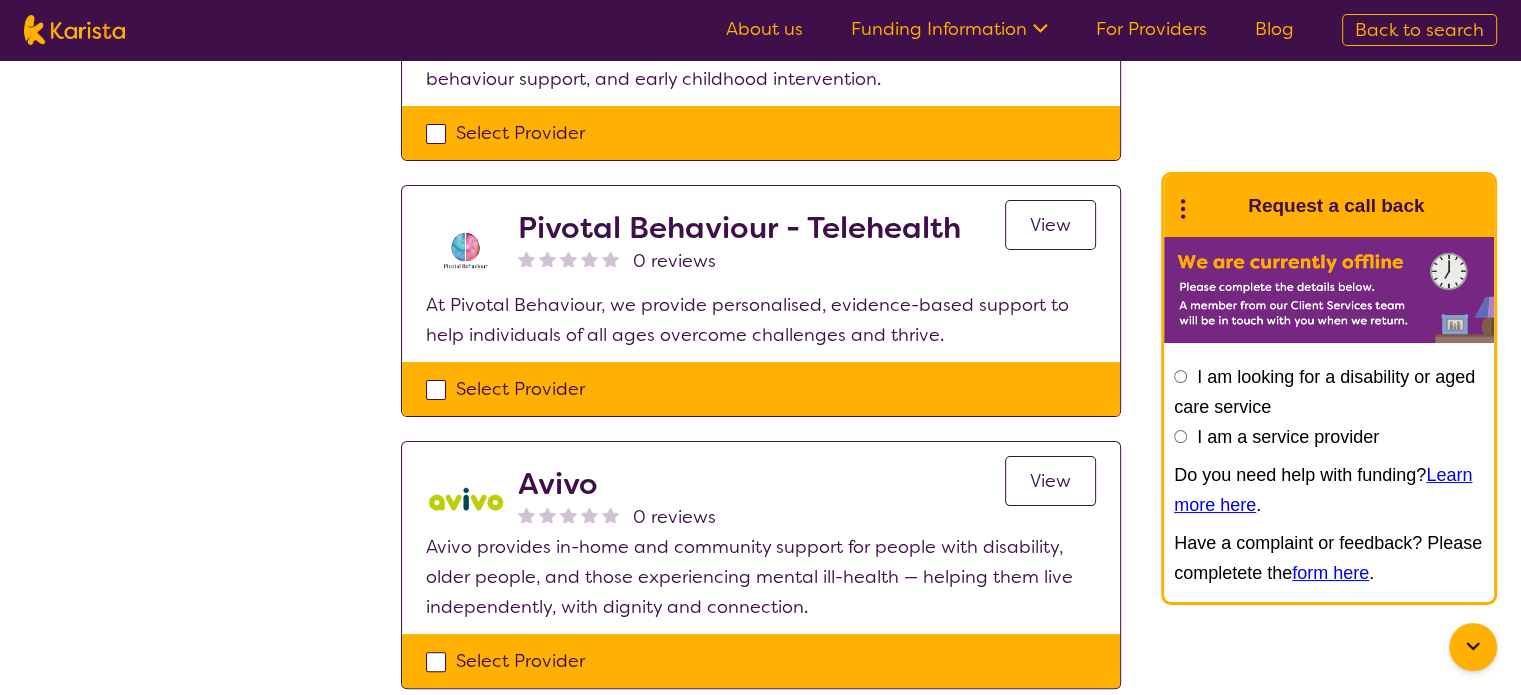 scroll, scrollTop: 200, scrollLeft: 0, axis: vertical 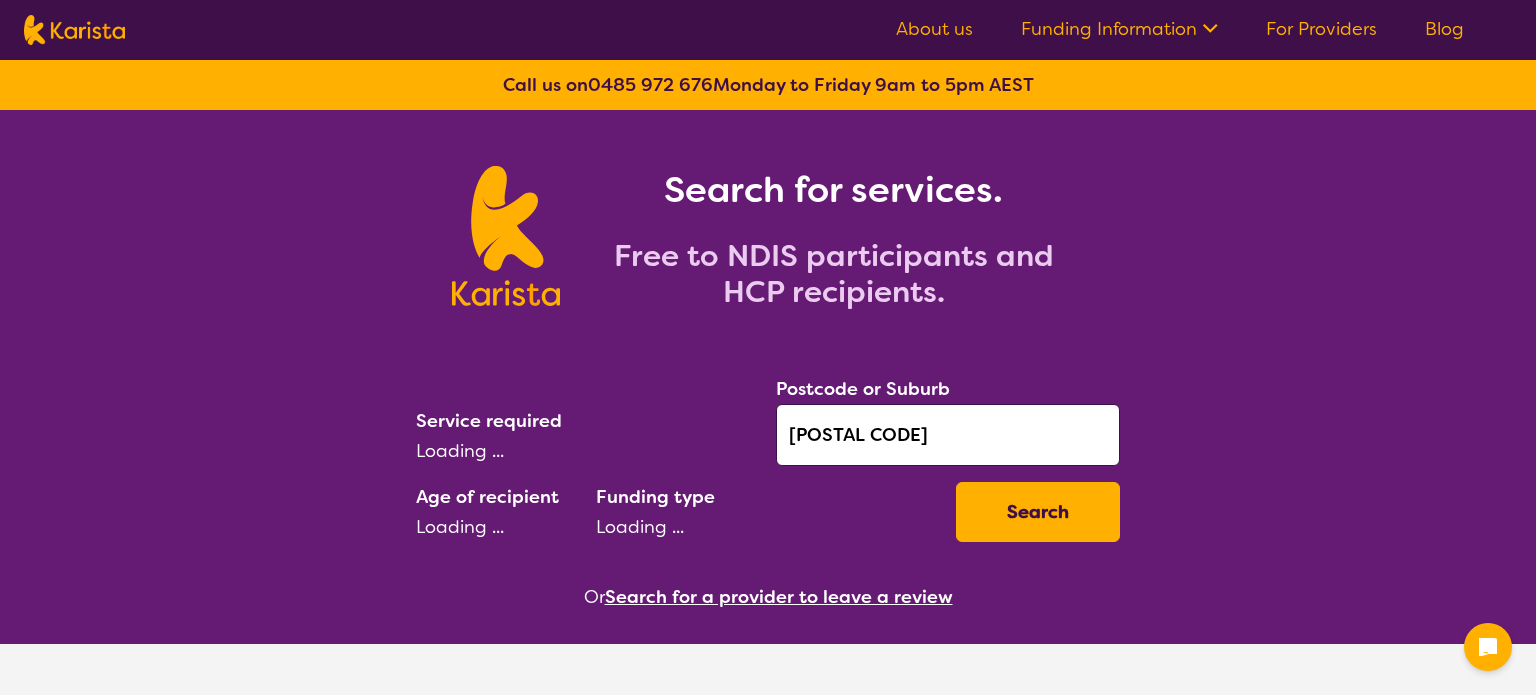 select on "Behaviour support" 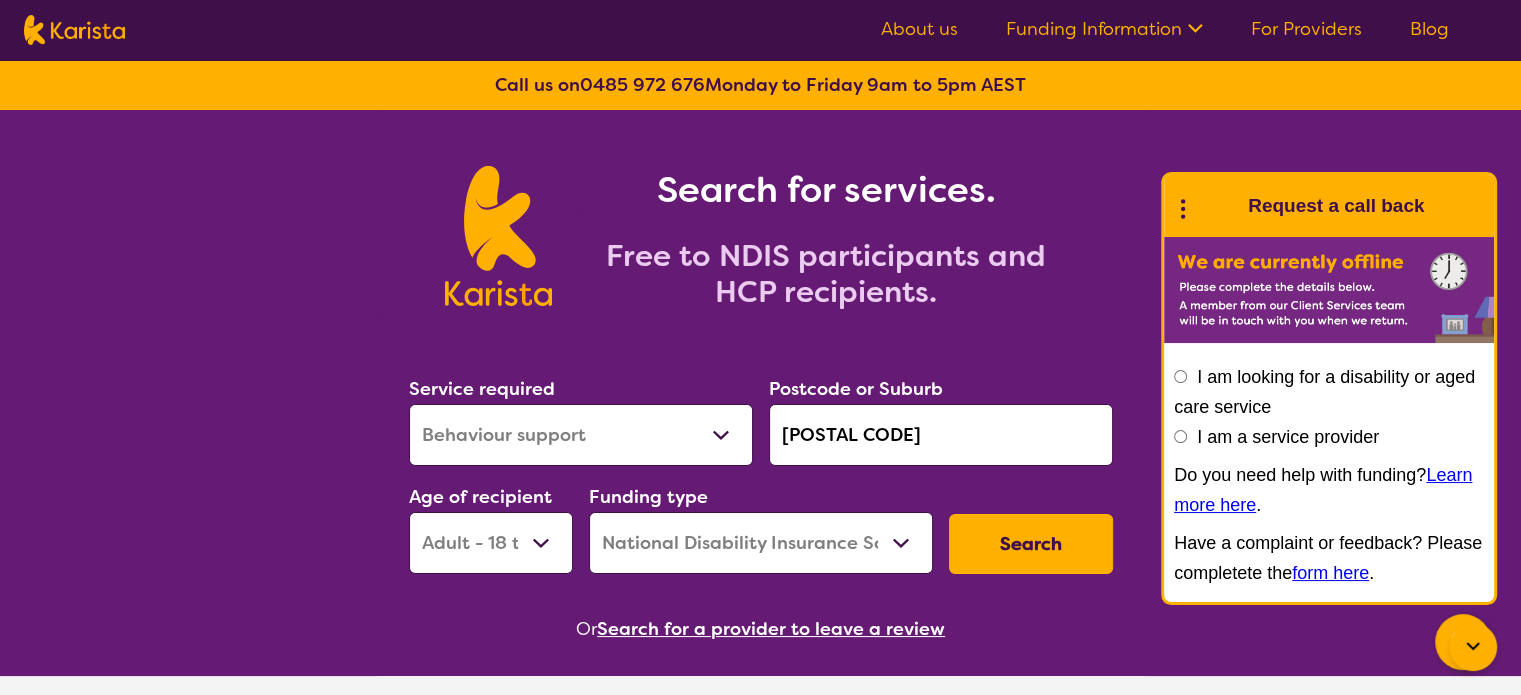 click 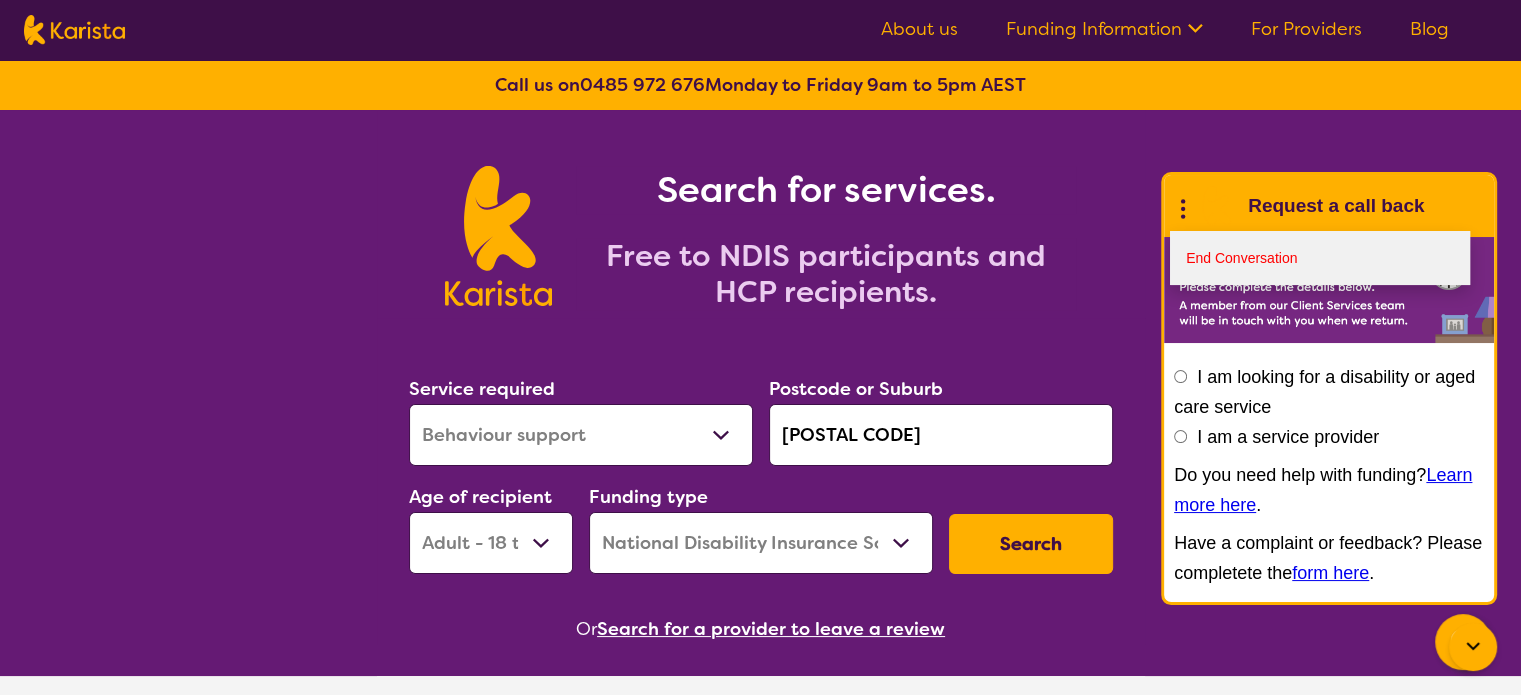 click on "End Conversation" at bounding box center [1320, 258] 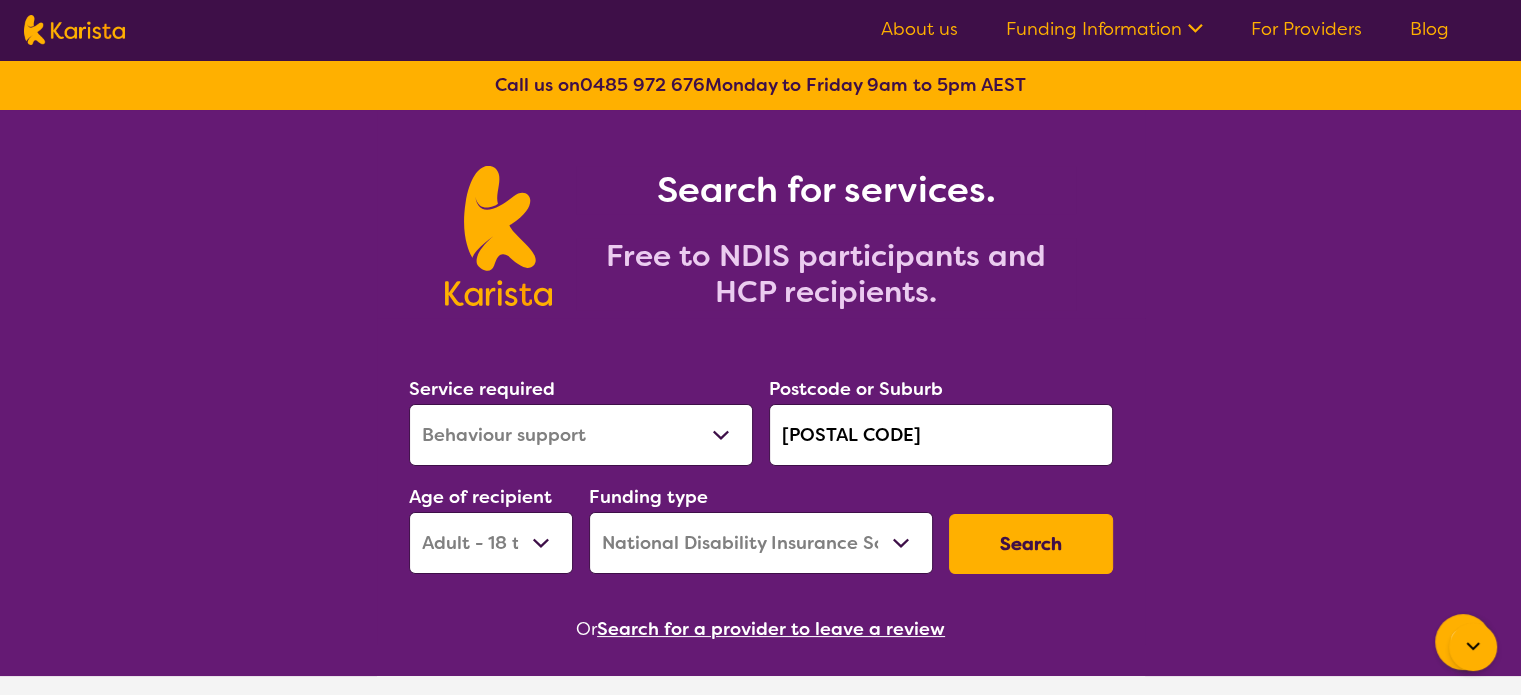 click on "Search for a provider to leave a review" at bounding box center (771, 629) 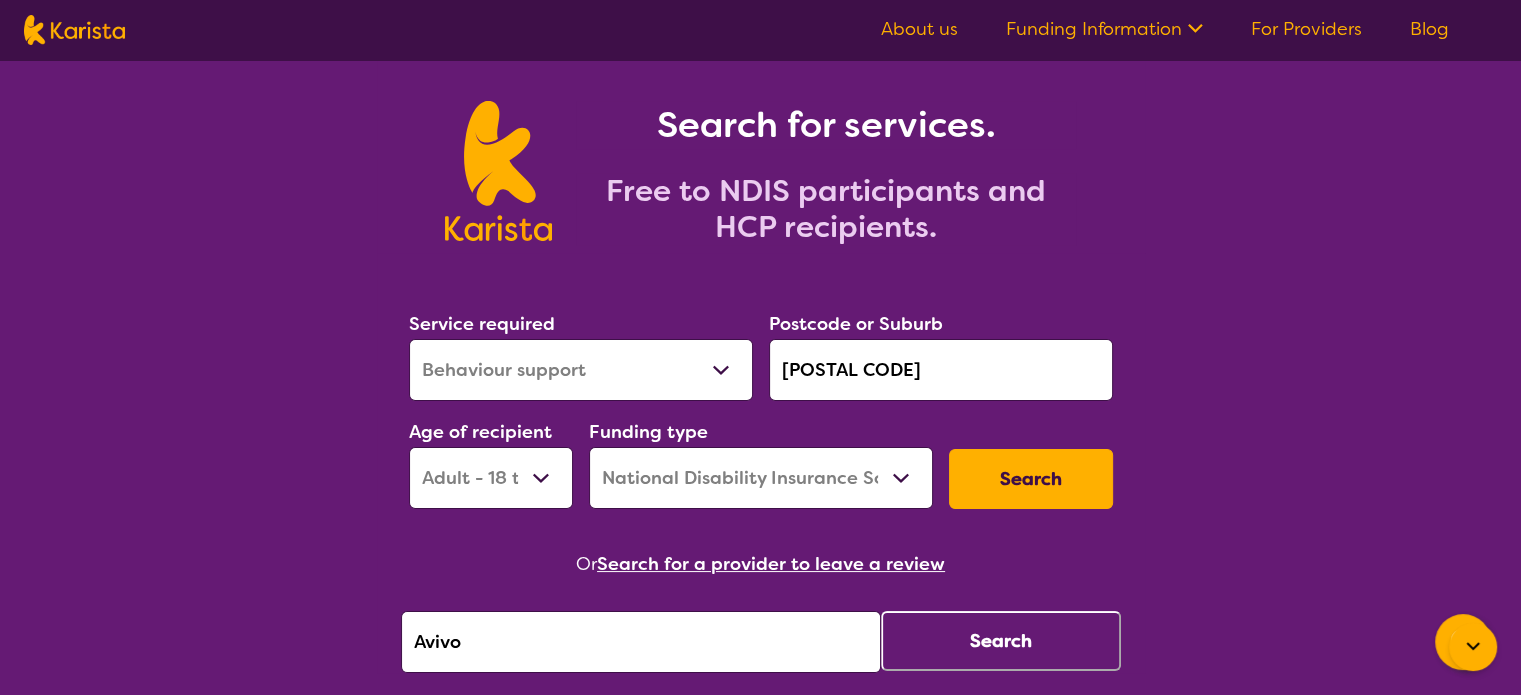 scroll, scrollTop: 200, scrollLeft: 0, axis: vertical 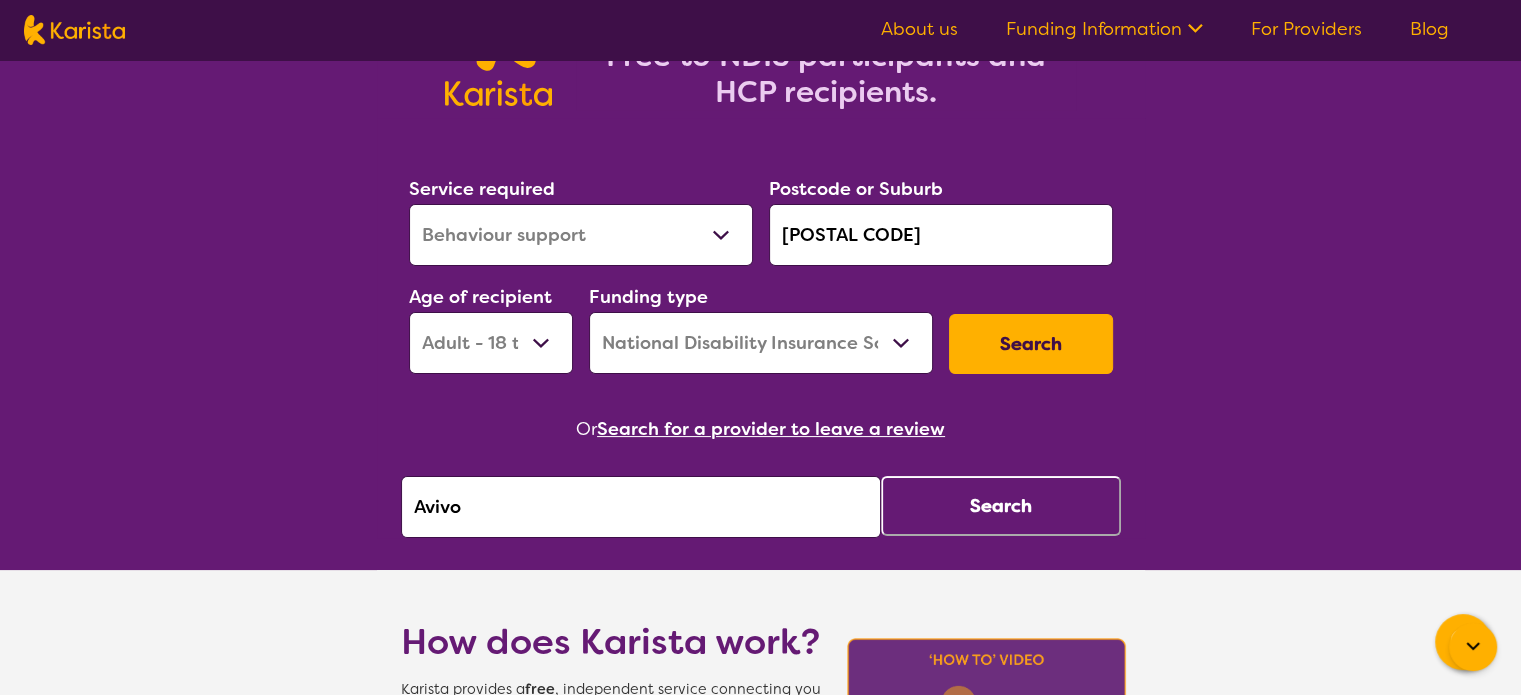 drag, startPoint x: 498, startPoint y: 507, endPoint x: 400, endPoint y: 507, distance: 98 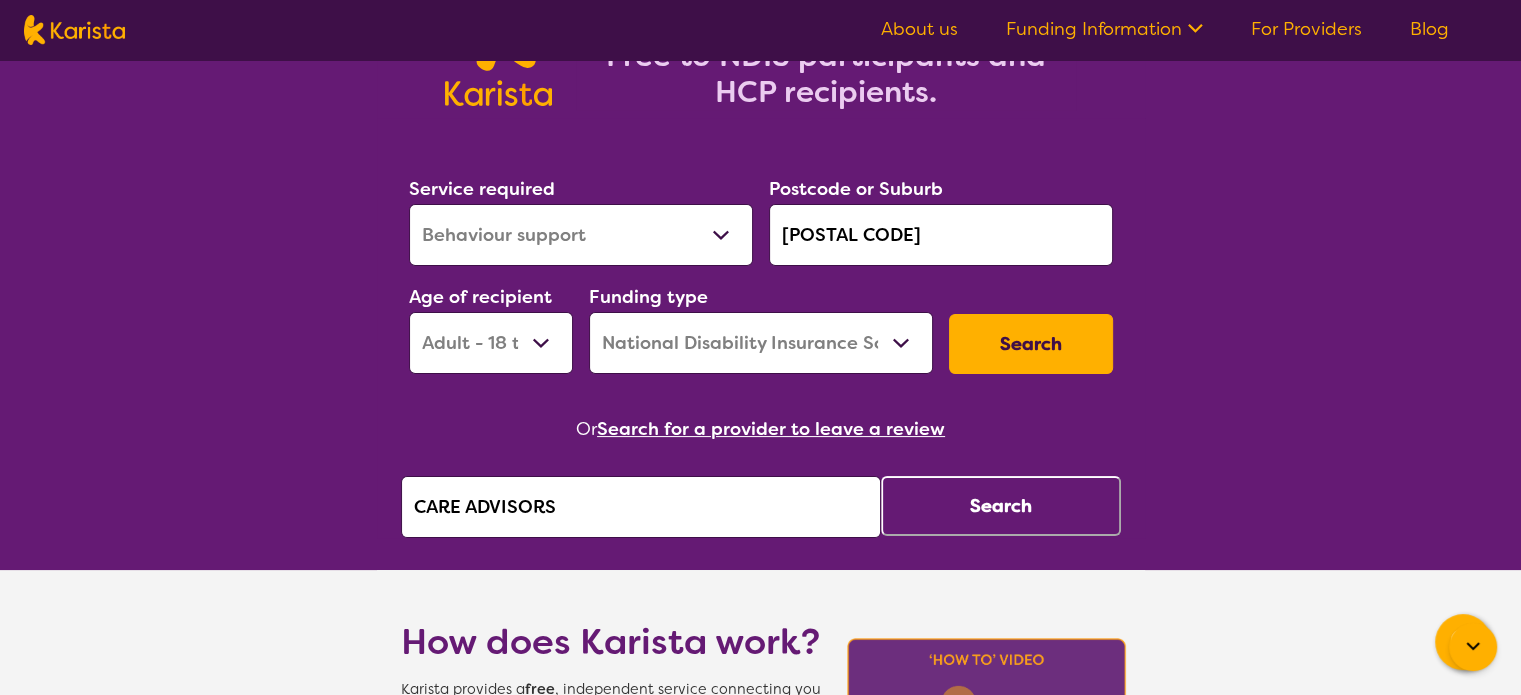 type on "CARE ADVISORS" 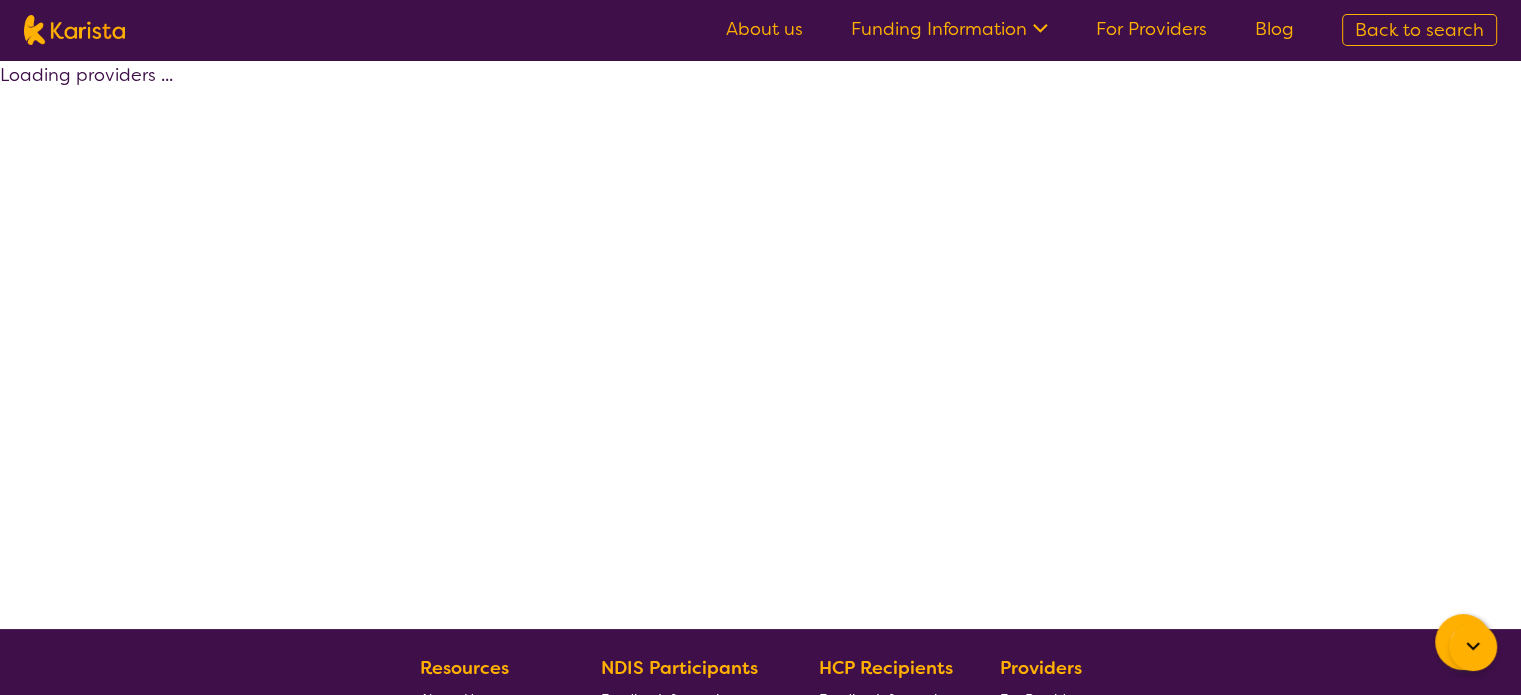 select on "by_score" 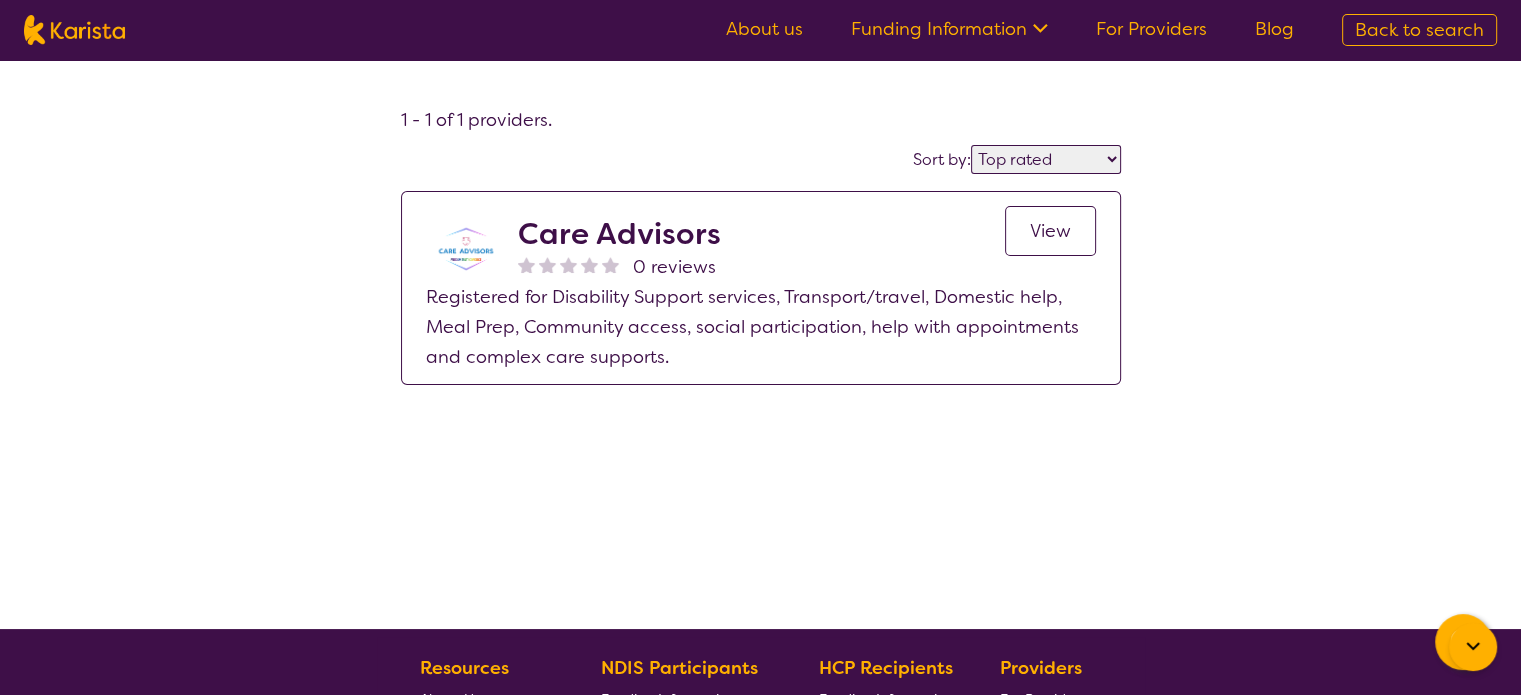 click on "View" at bounding box center [1050, 231] 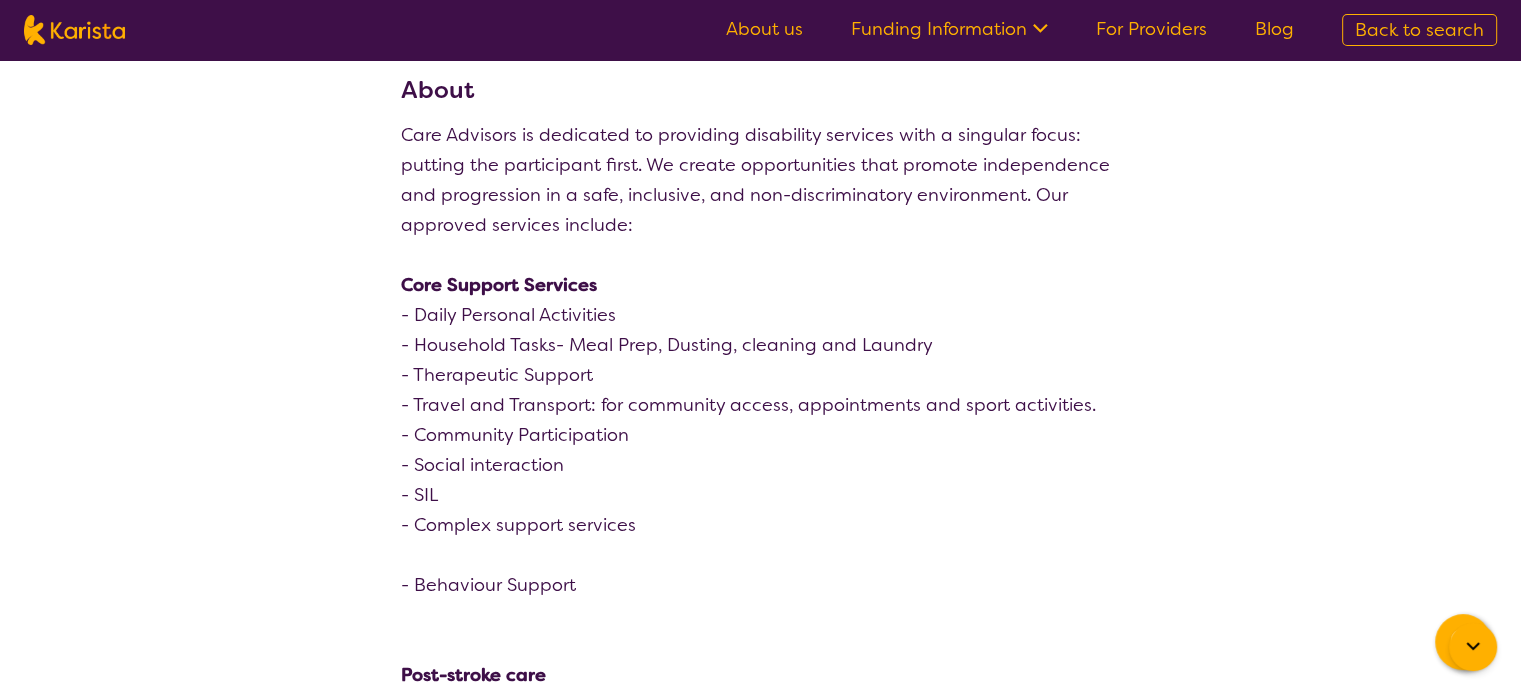 scroll, scrollTop: 0, scrollLeft: 0, axis: both 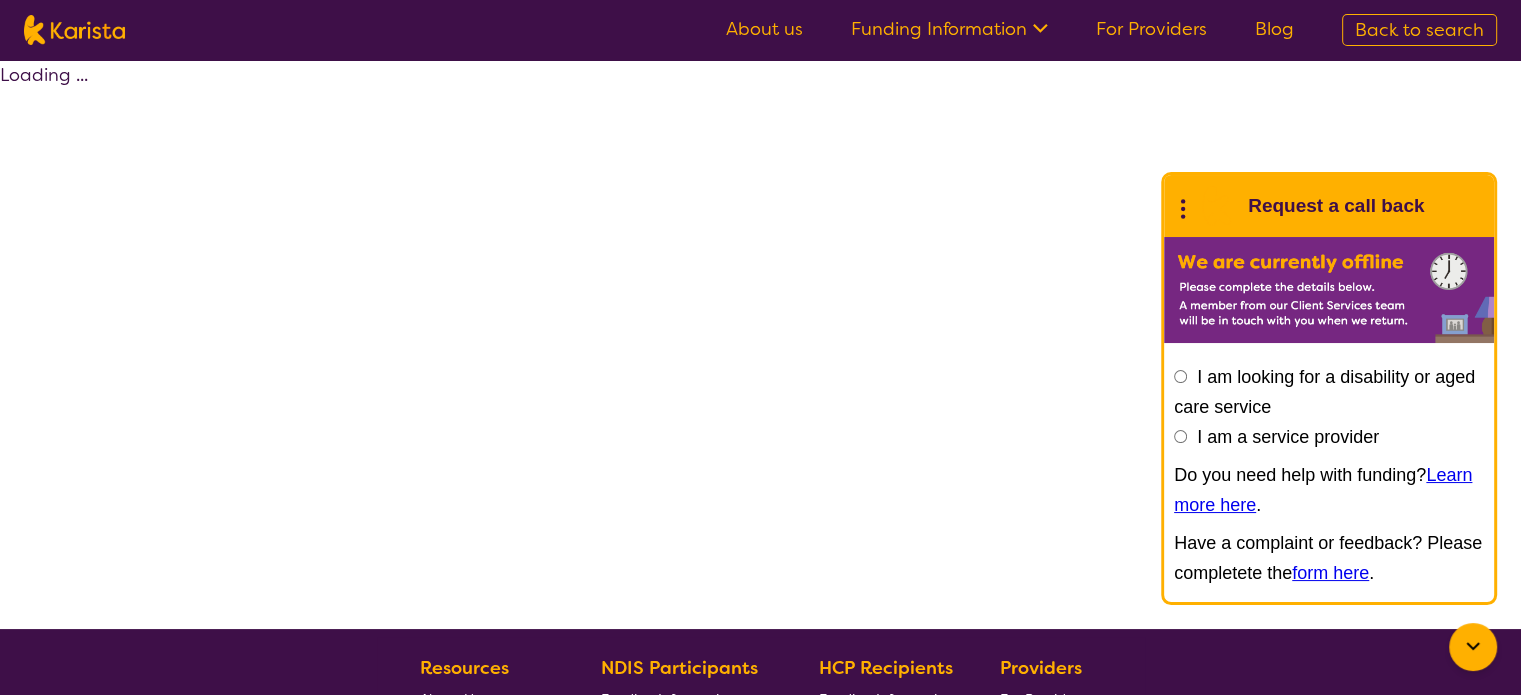 click 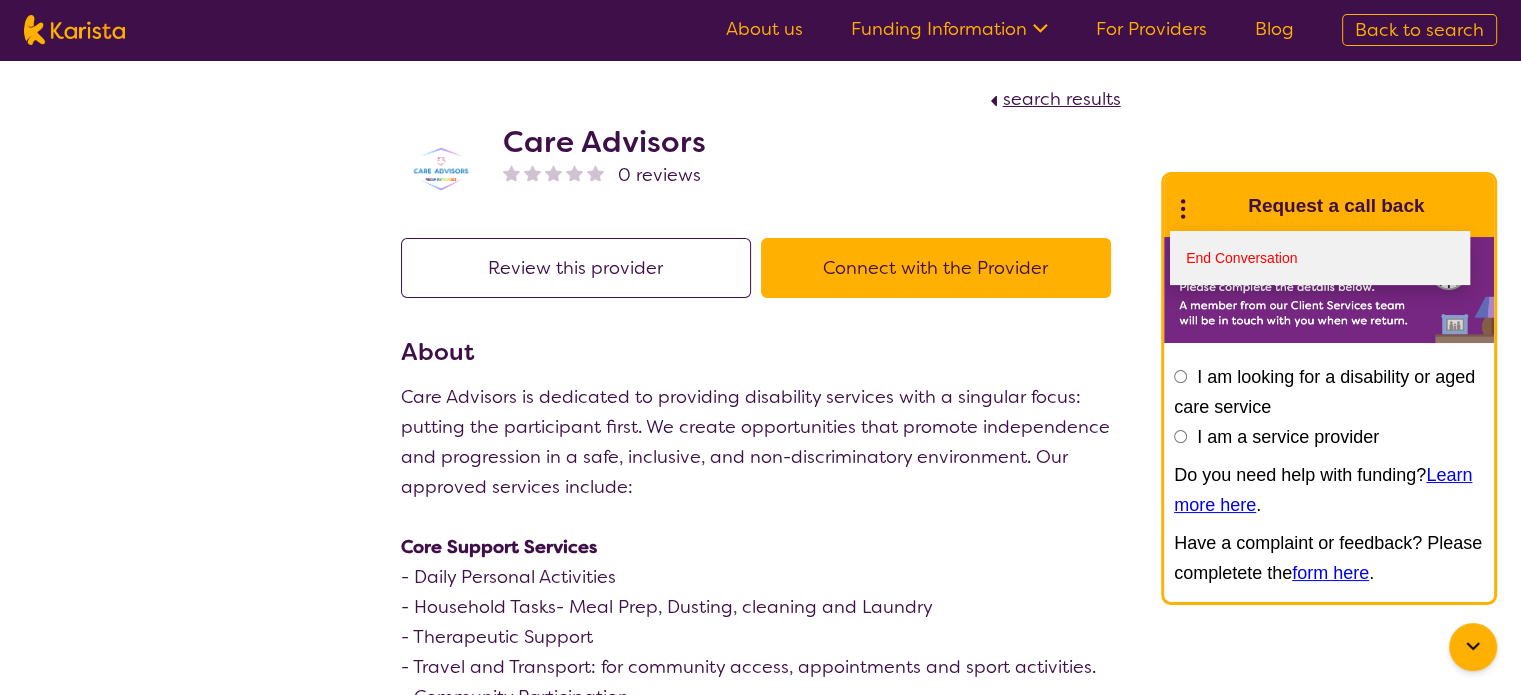 click on "End Conversation" at bounding box center [1320, 258] 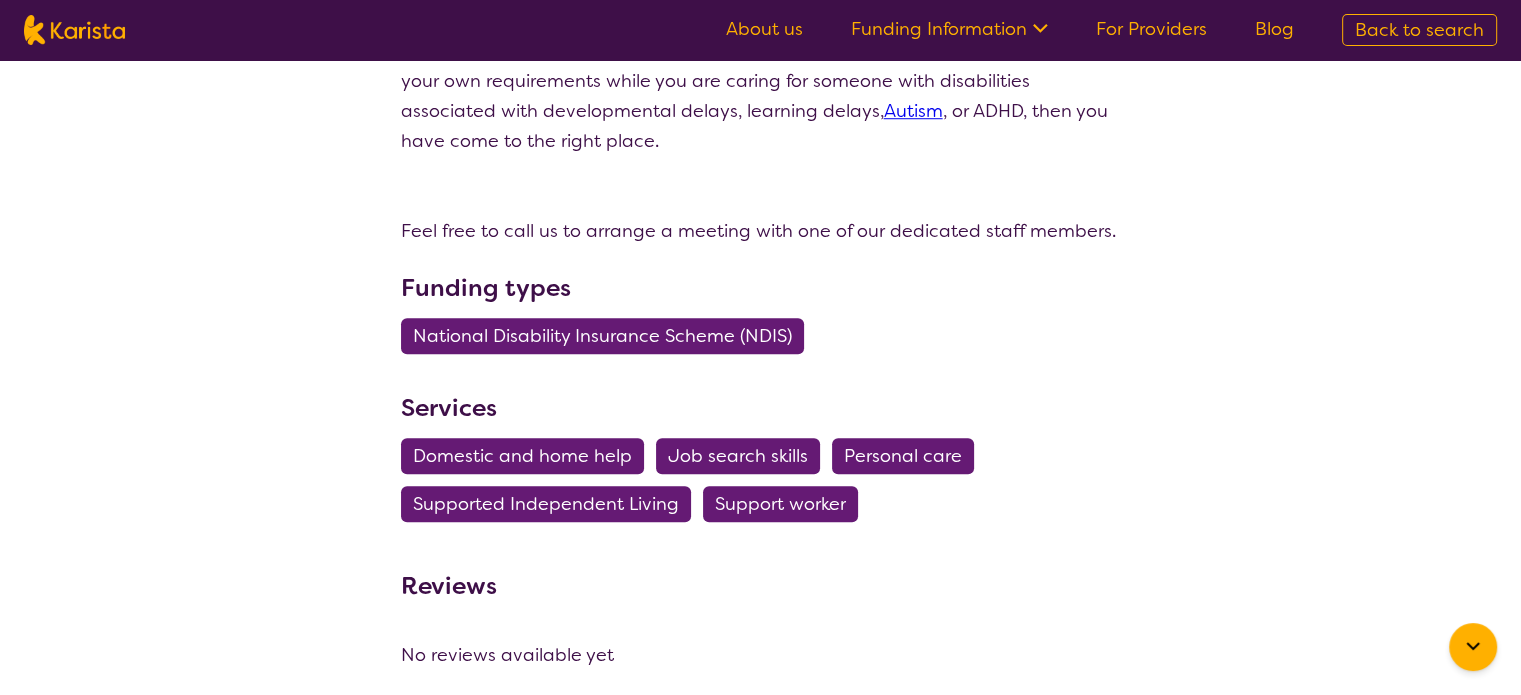 scroll, scrollTop: 1400, scrollLeft: 0, axis: vertical 